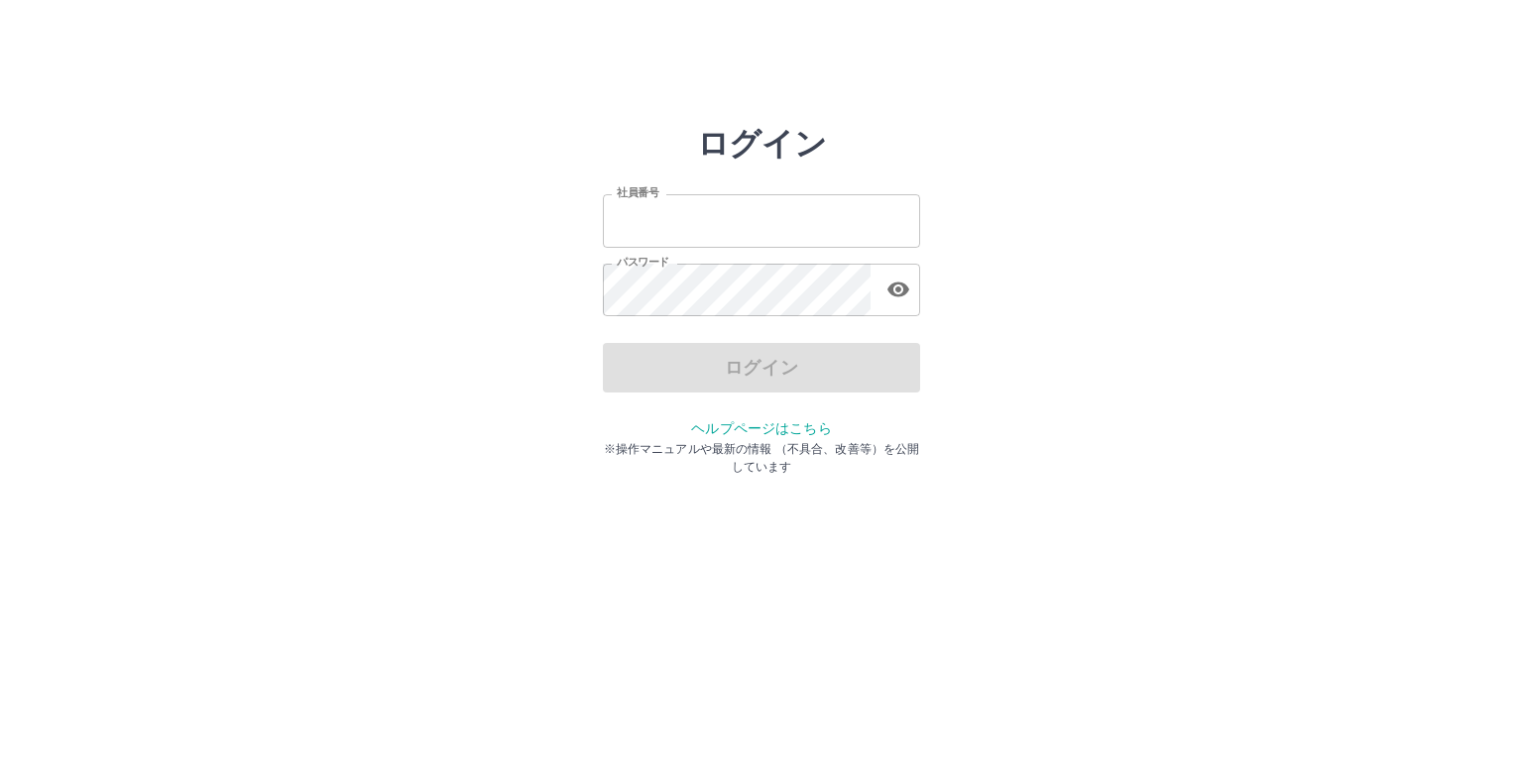 scroll, scrollTop: 0, scrollLeft: 0, axis: both 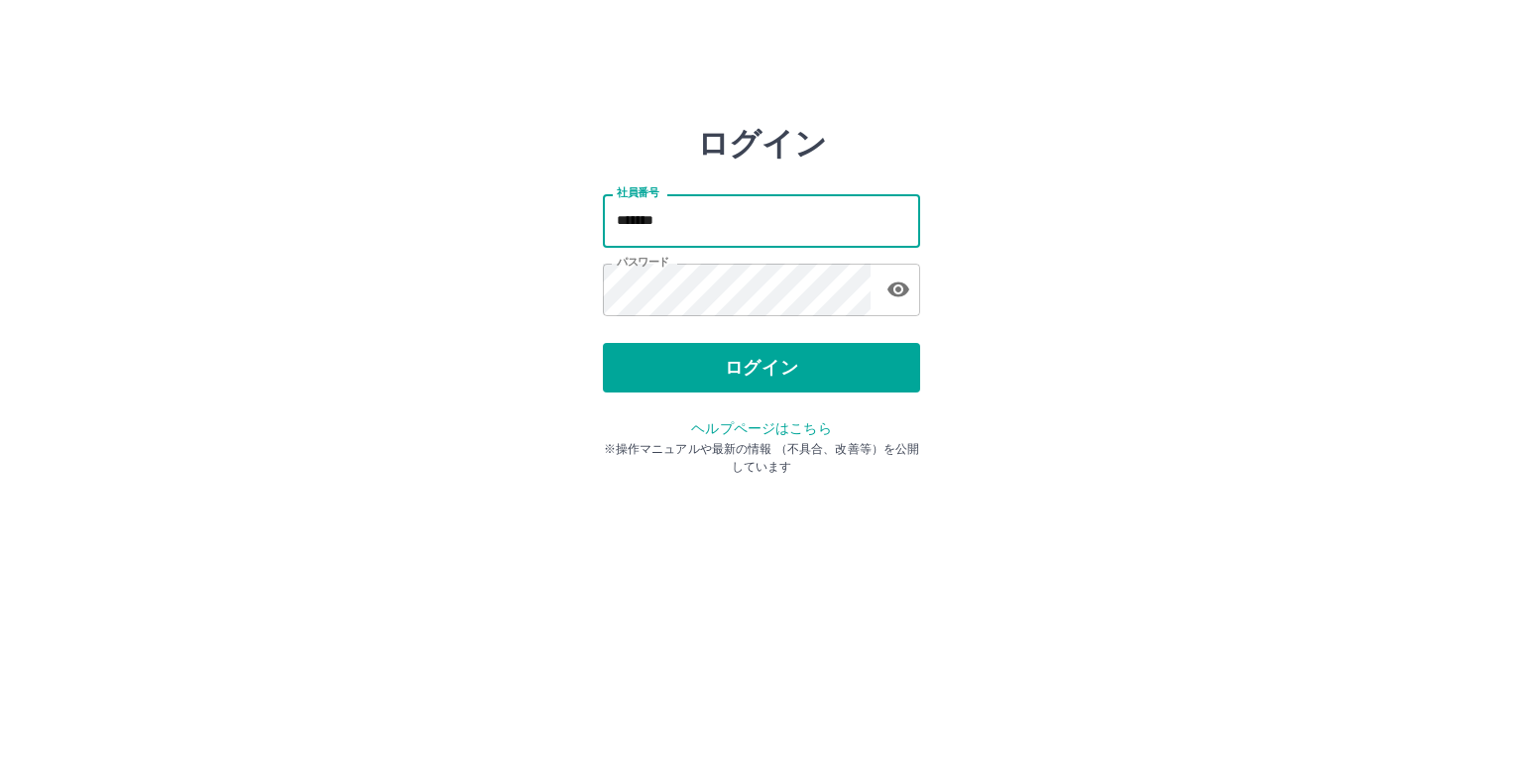 click on "*******" at bounding box center [762, 220] 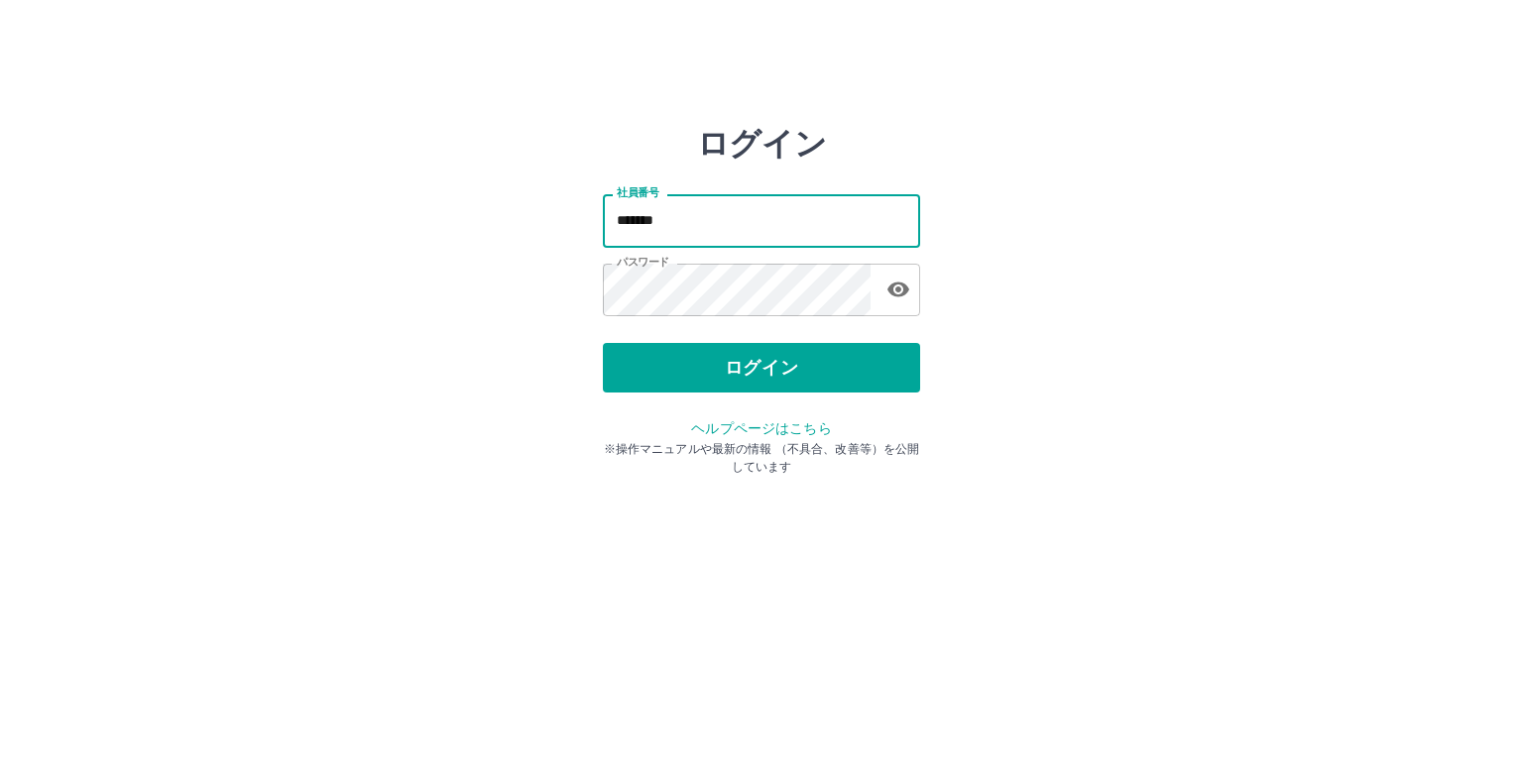 type on "*******" 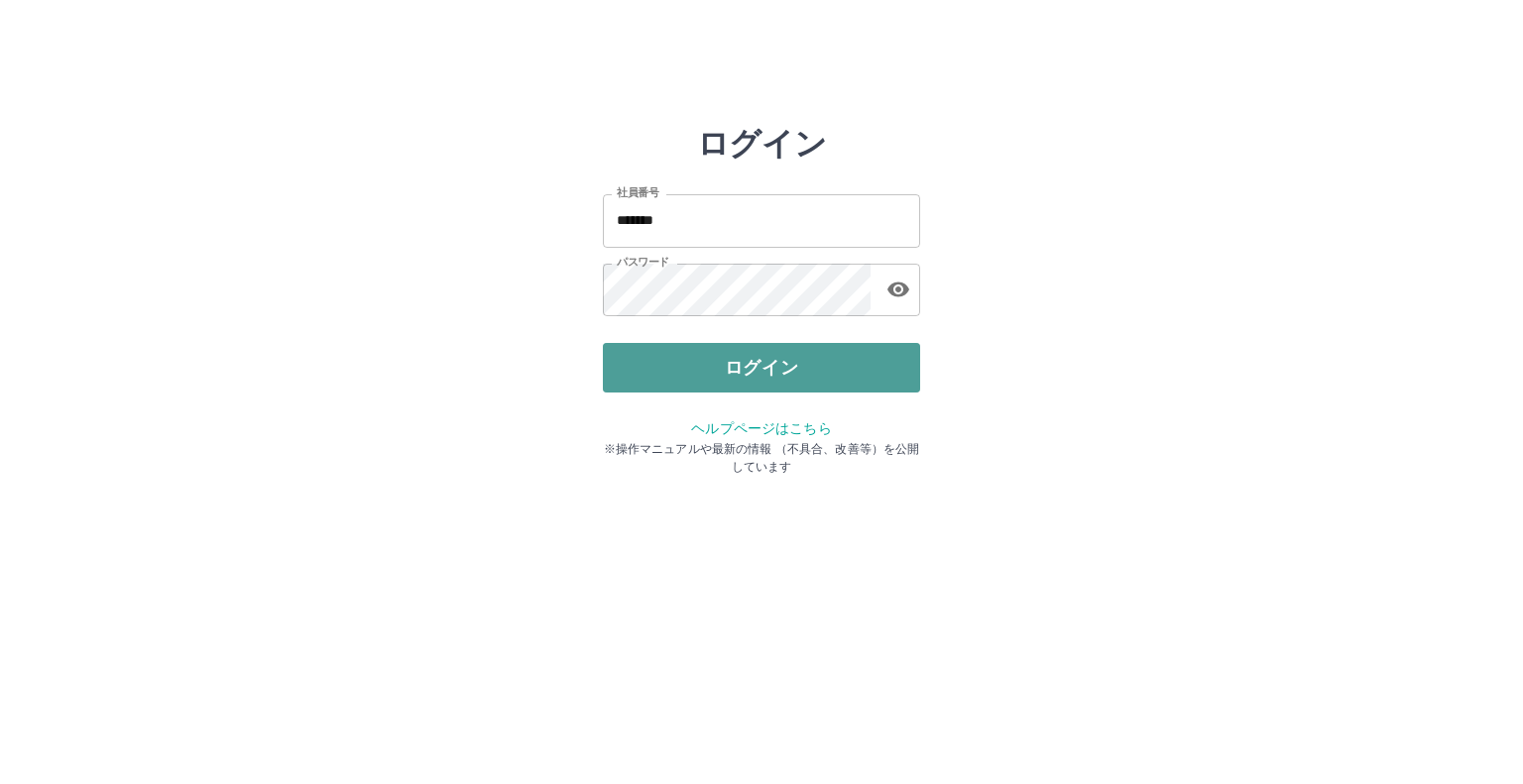 click on "ログイン" at bounding box center (762, 368) 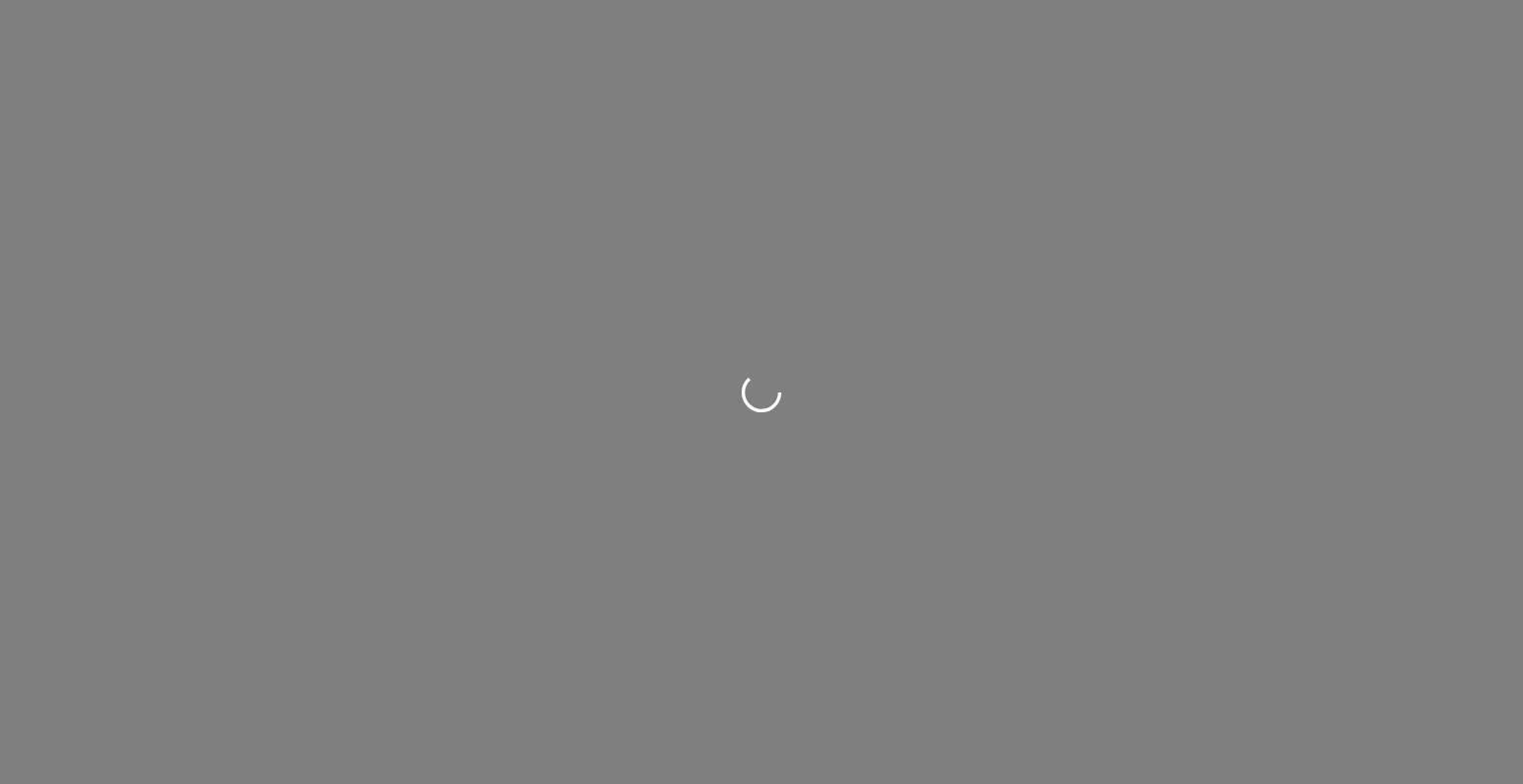 scroll, scrollTop: 0, scrollLeft: 0, axis: both 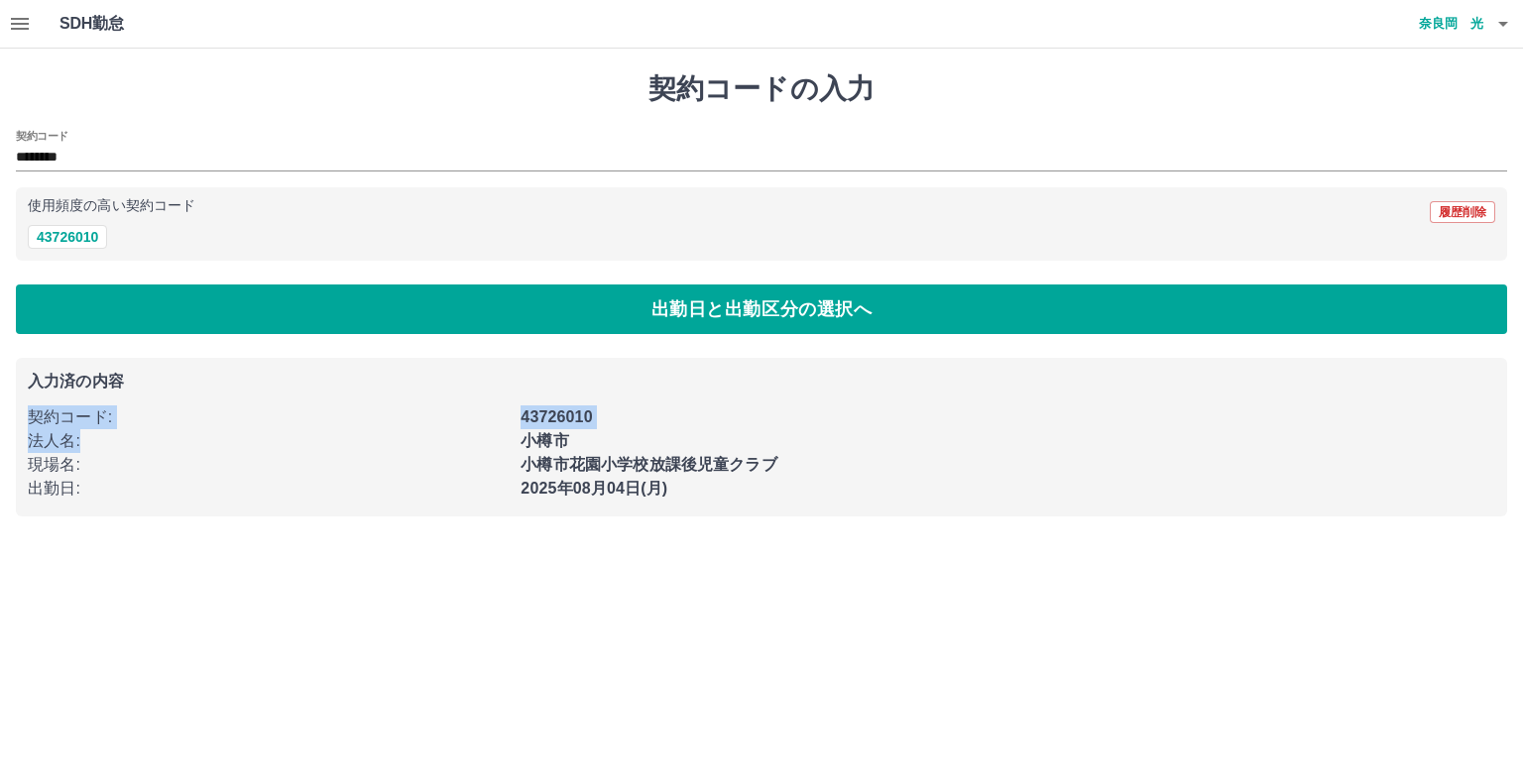 drag, startPoint x: 0, startPoint y: 0, endPoint x: 306, endPoint y: 418, distance: 518.0347 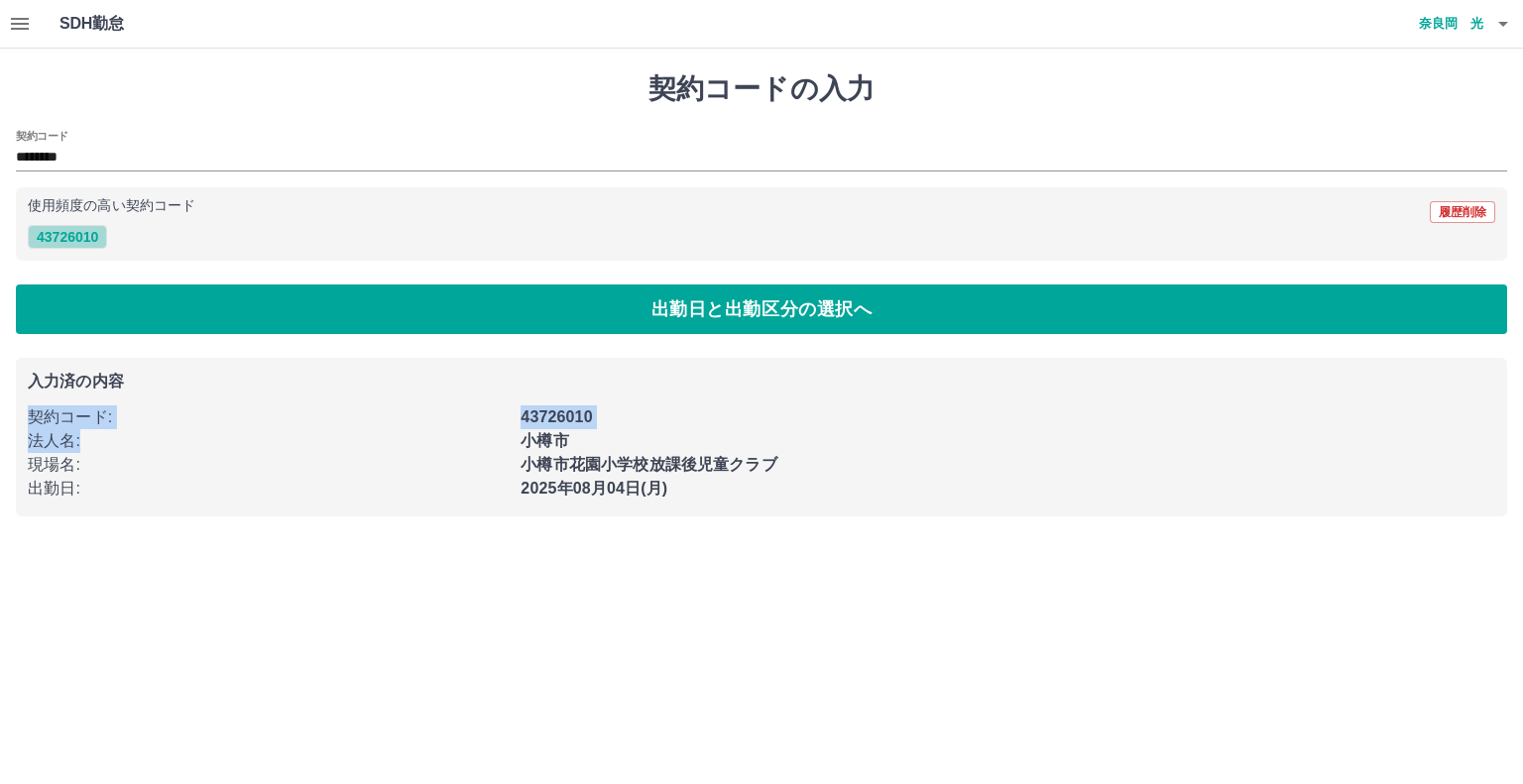 click on "43726010" at bounding box center [67, 237] 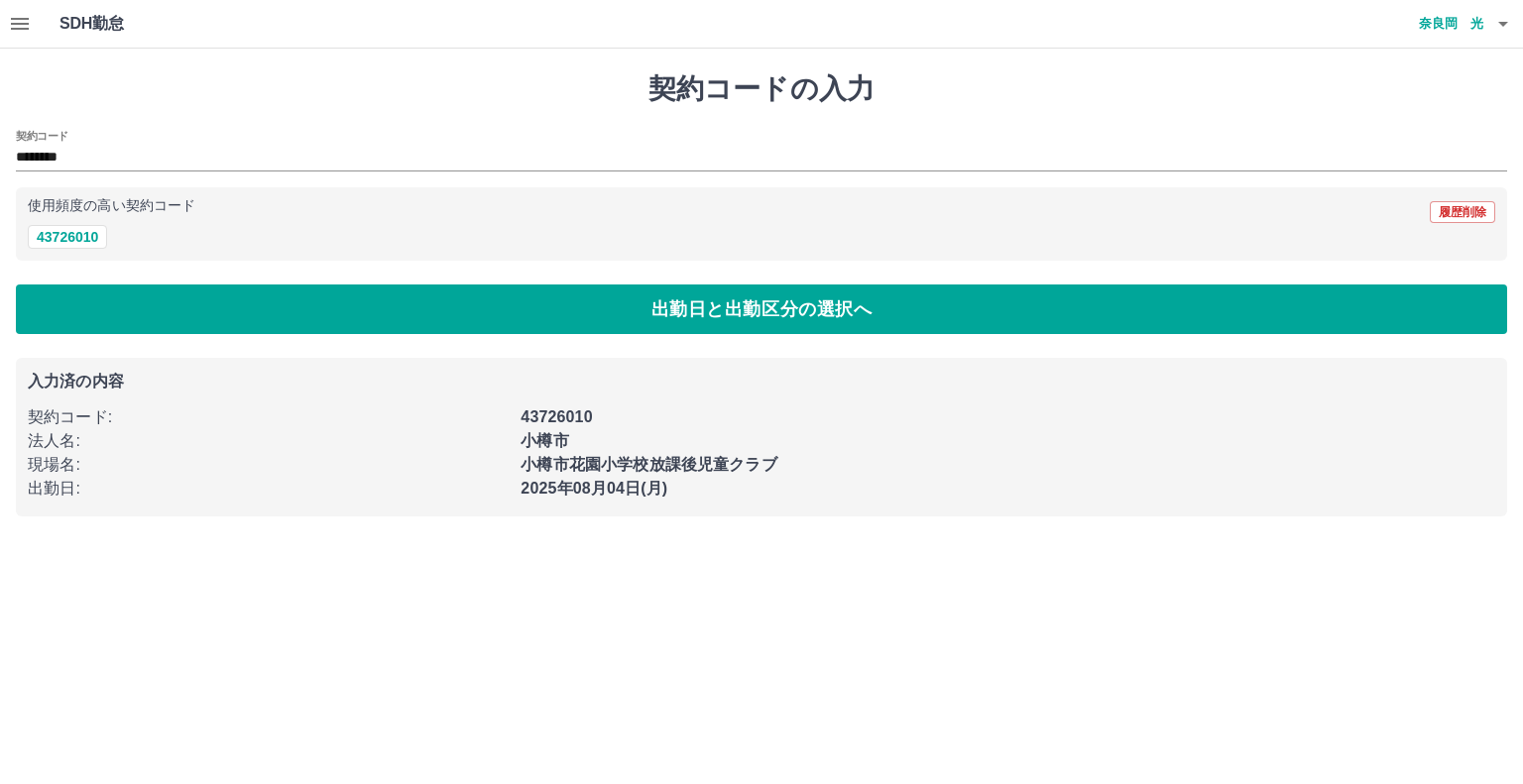 click on "契約コードの入力 契約コード ******** 使用頻度の高い契約コード 履歴削除 43726010 出勤日と出勤区分の選択へ 入力済の内容 契約コード : 43726010 法人名 : [LOCATION] 現場名 : [LOCATION][SCHOOL_NAME] 出勤日 : [DATE](月)" at bounding box center (762, 294) 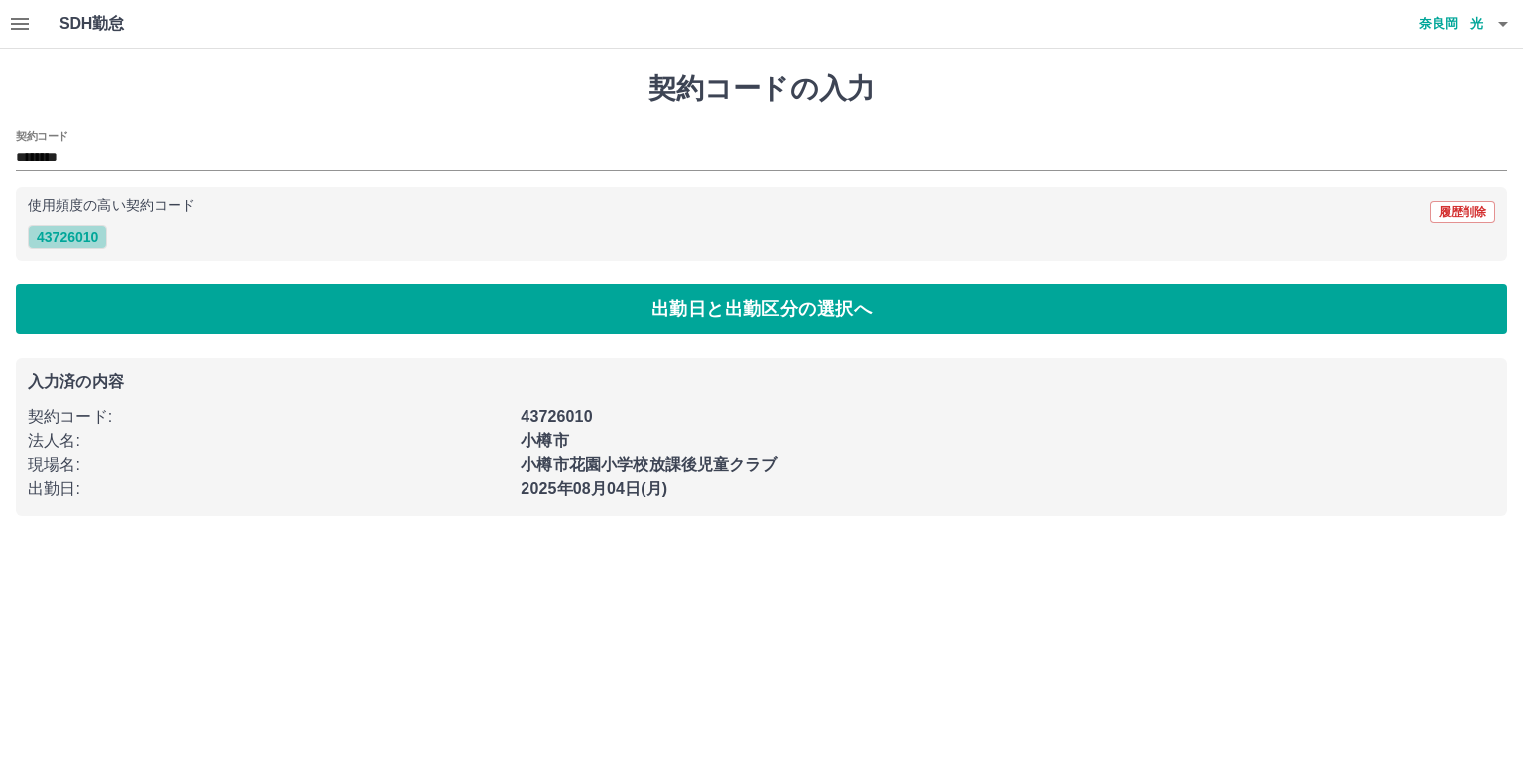 click on "43726010" at bounding box center [67, 237] 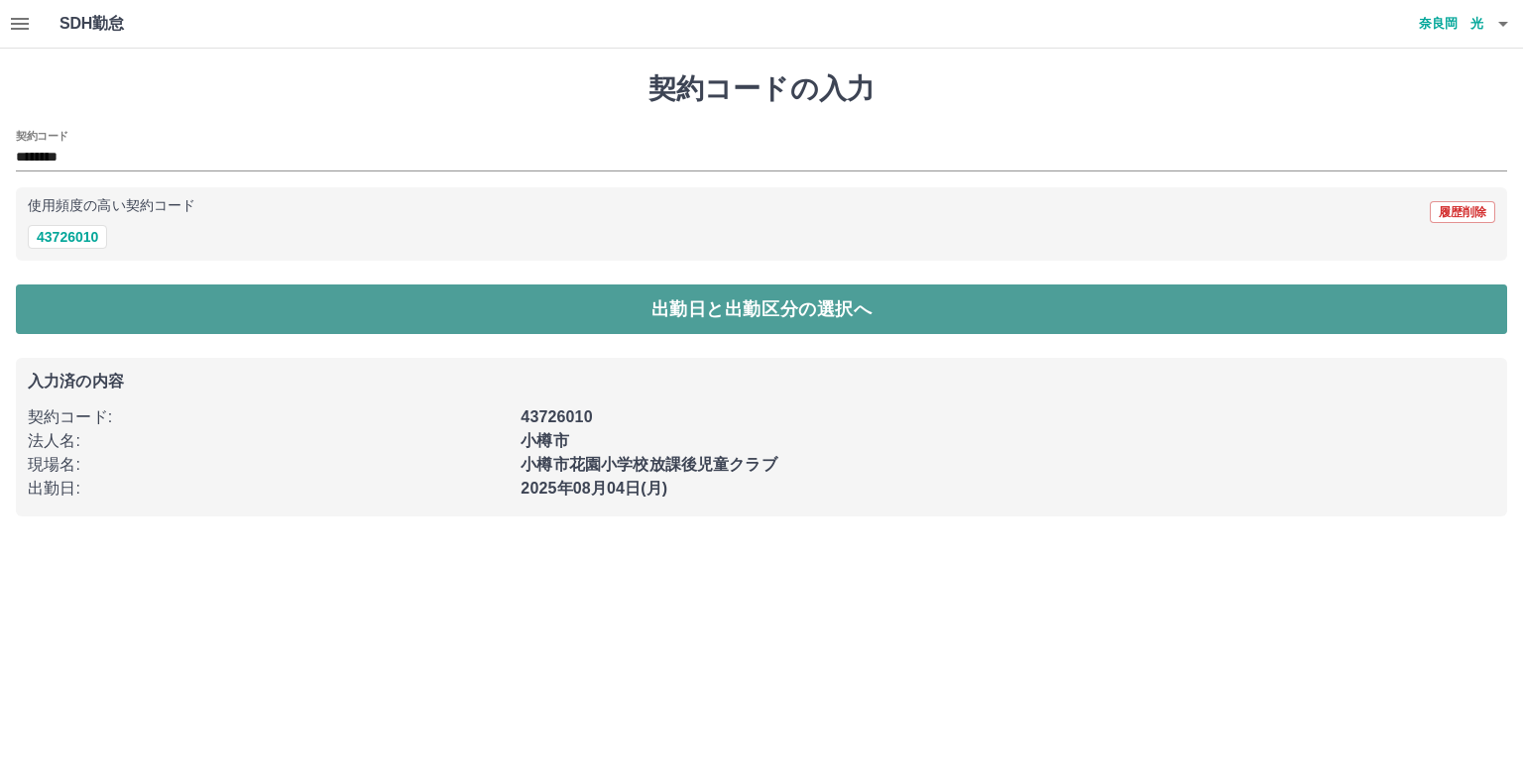 click on "出勤日と出勤区分の選択へ" at bounding box center [762, 309] 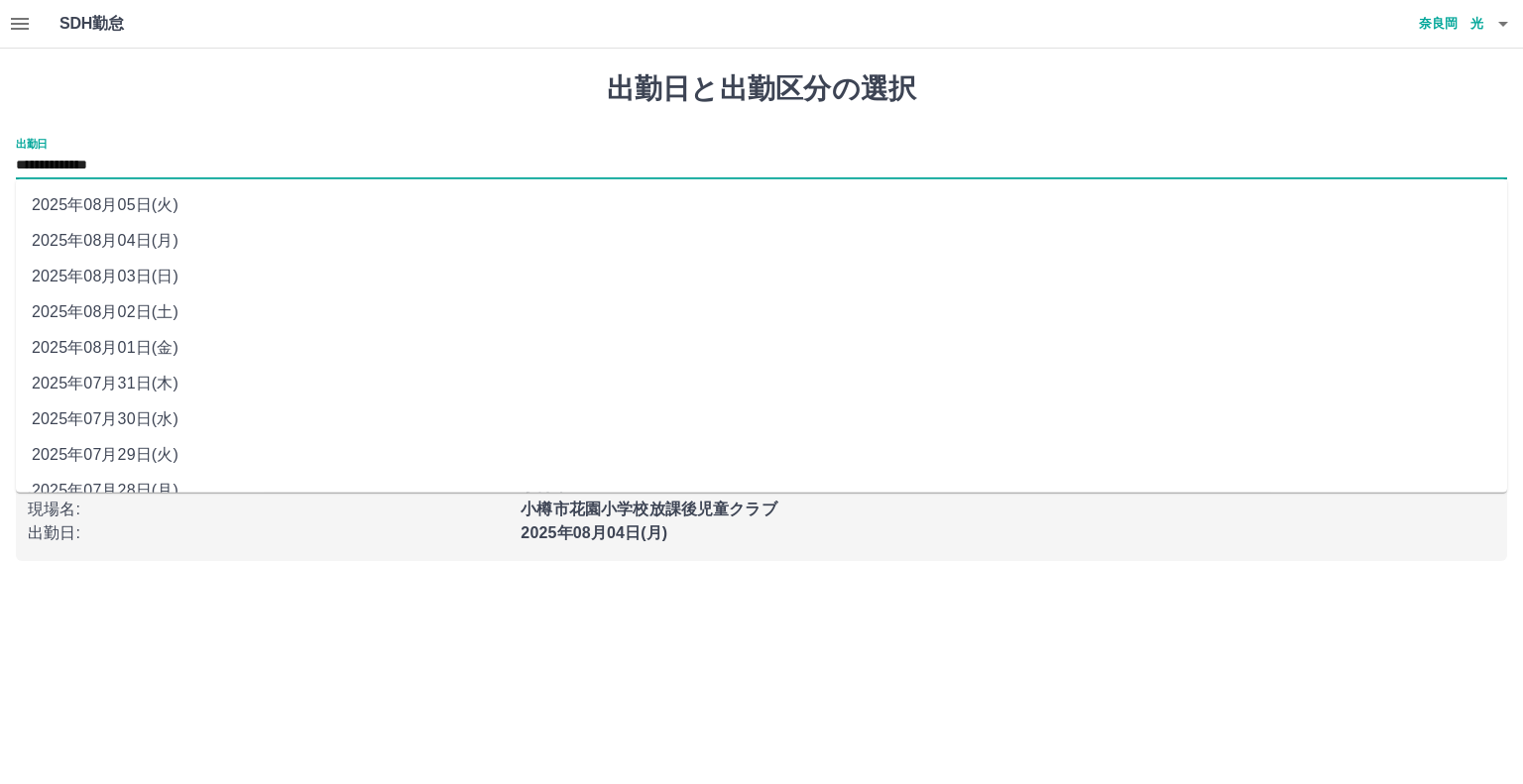 click on "**********" at bounding box center (762, 166) 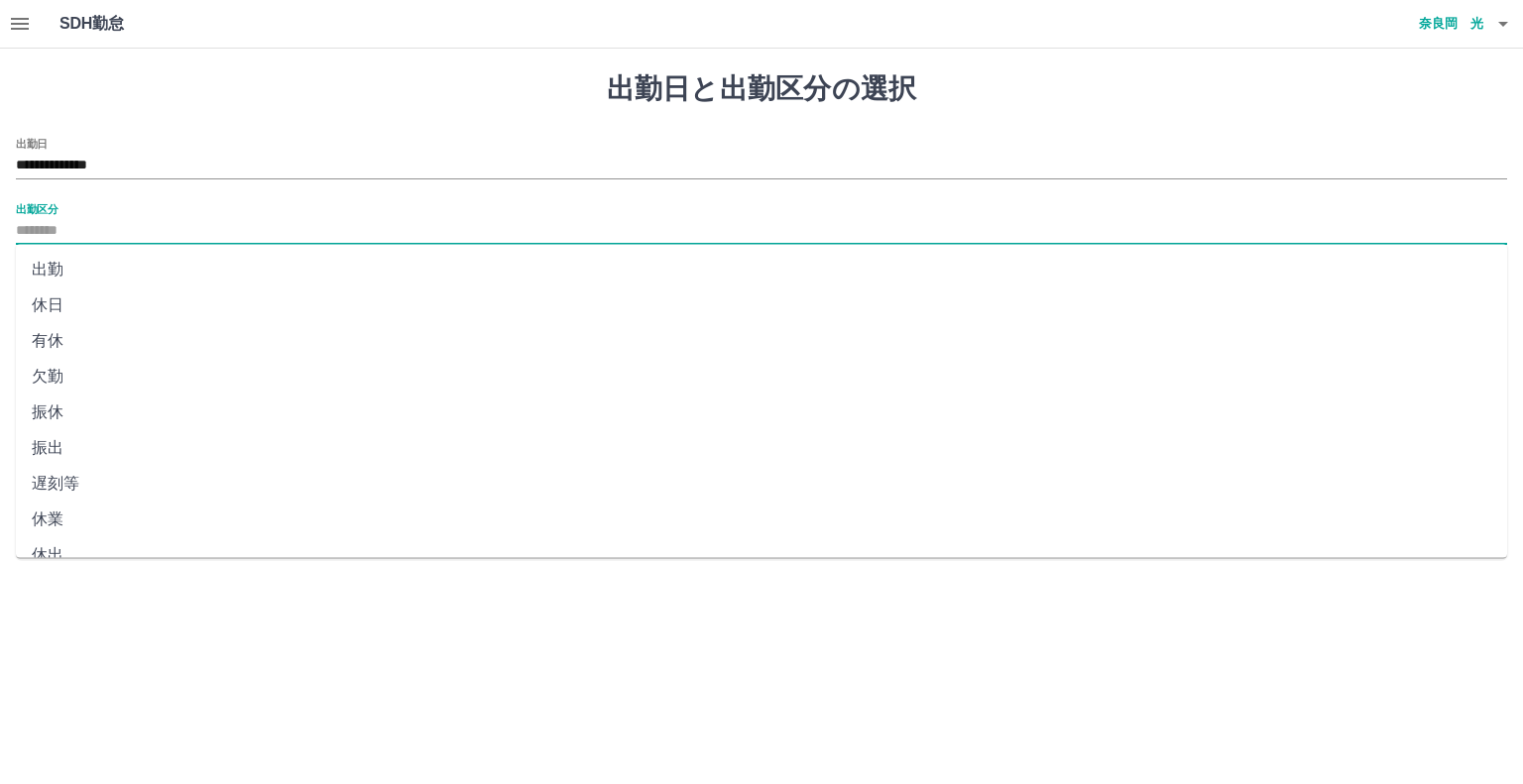 click on "出勤区分" at bounding box center [762, 231] 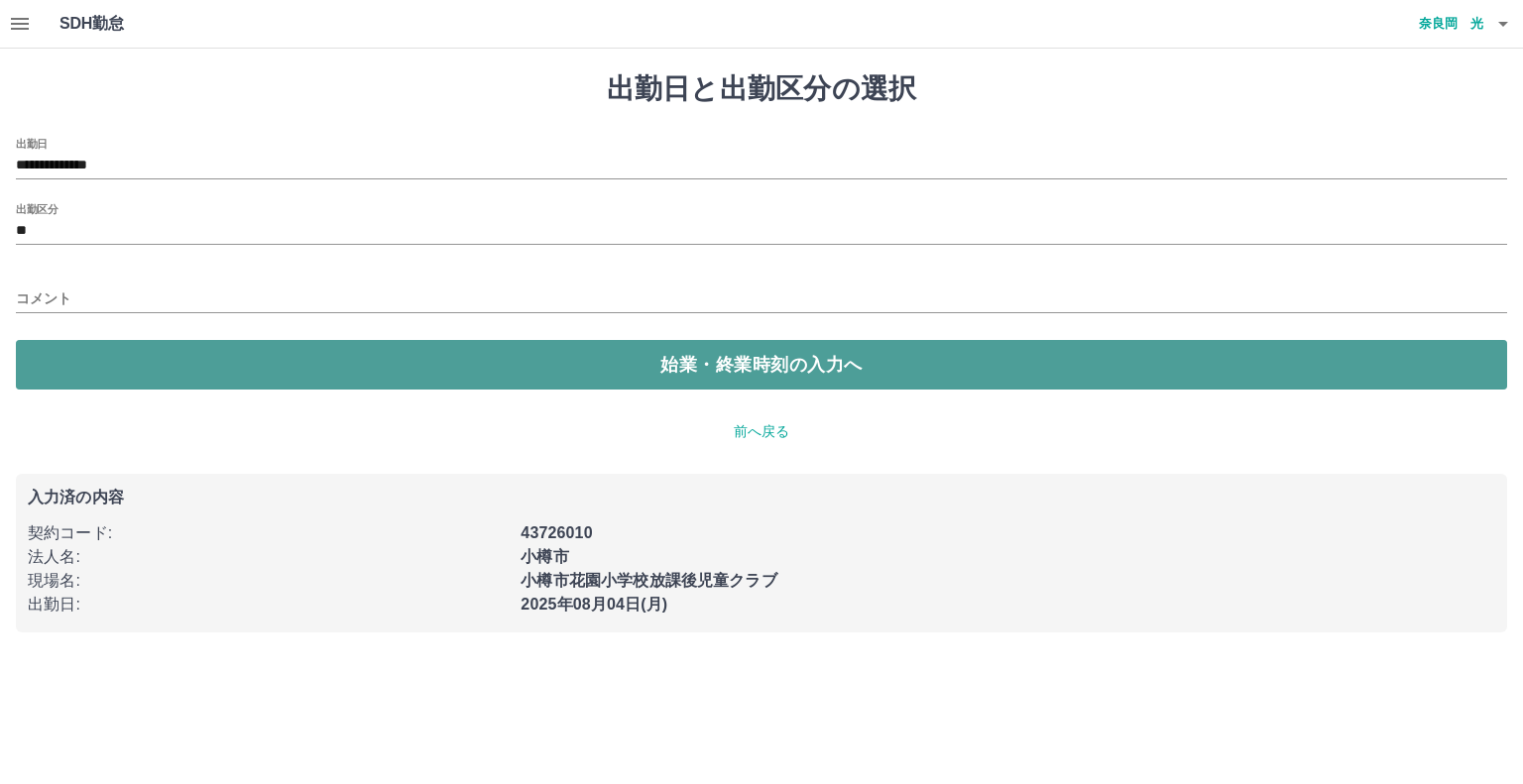 click on "始業・終業時刻の入力へ" at bounding box center [762, 365] 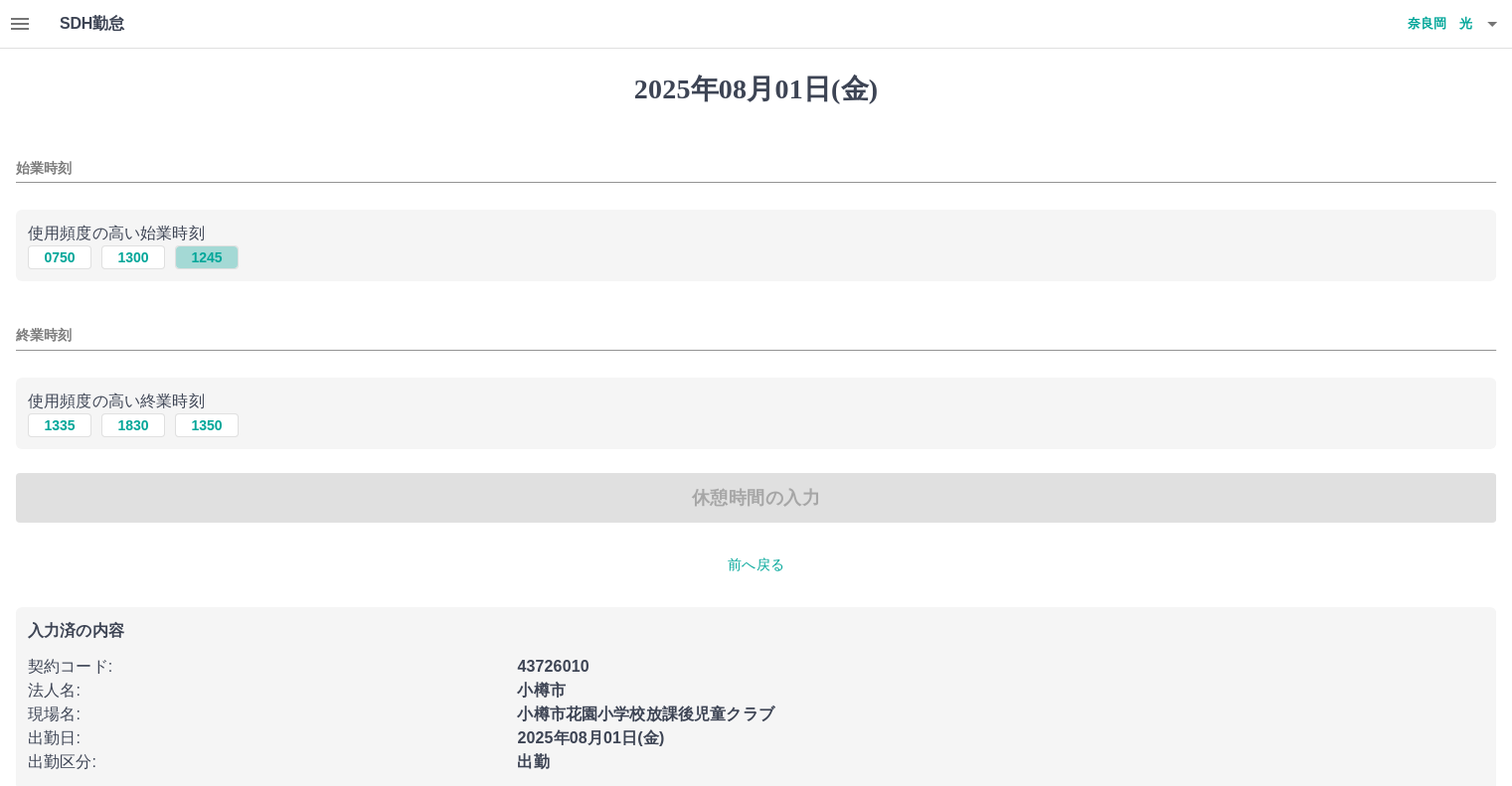 click on "1245" at bounding box center [207, 257] 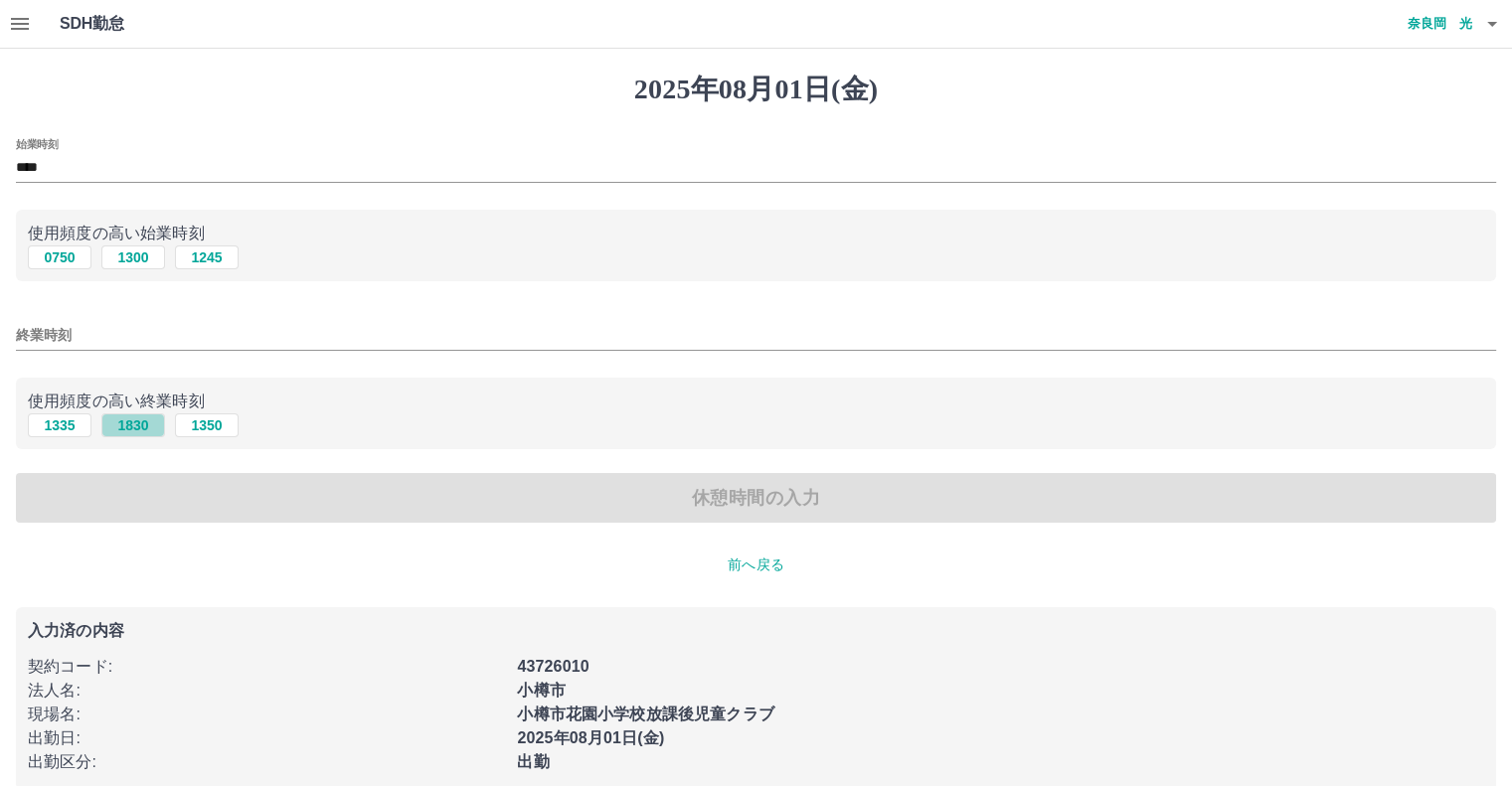 click on "1830" at bounding box center (133, 425) 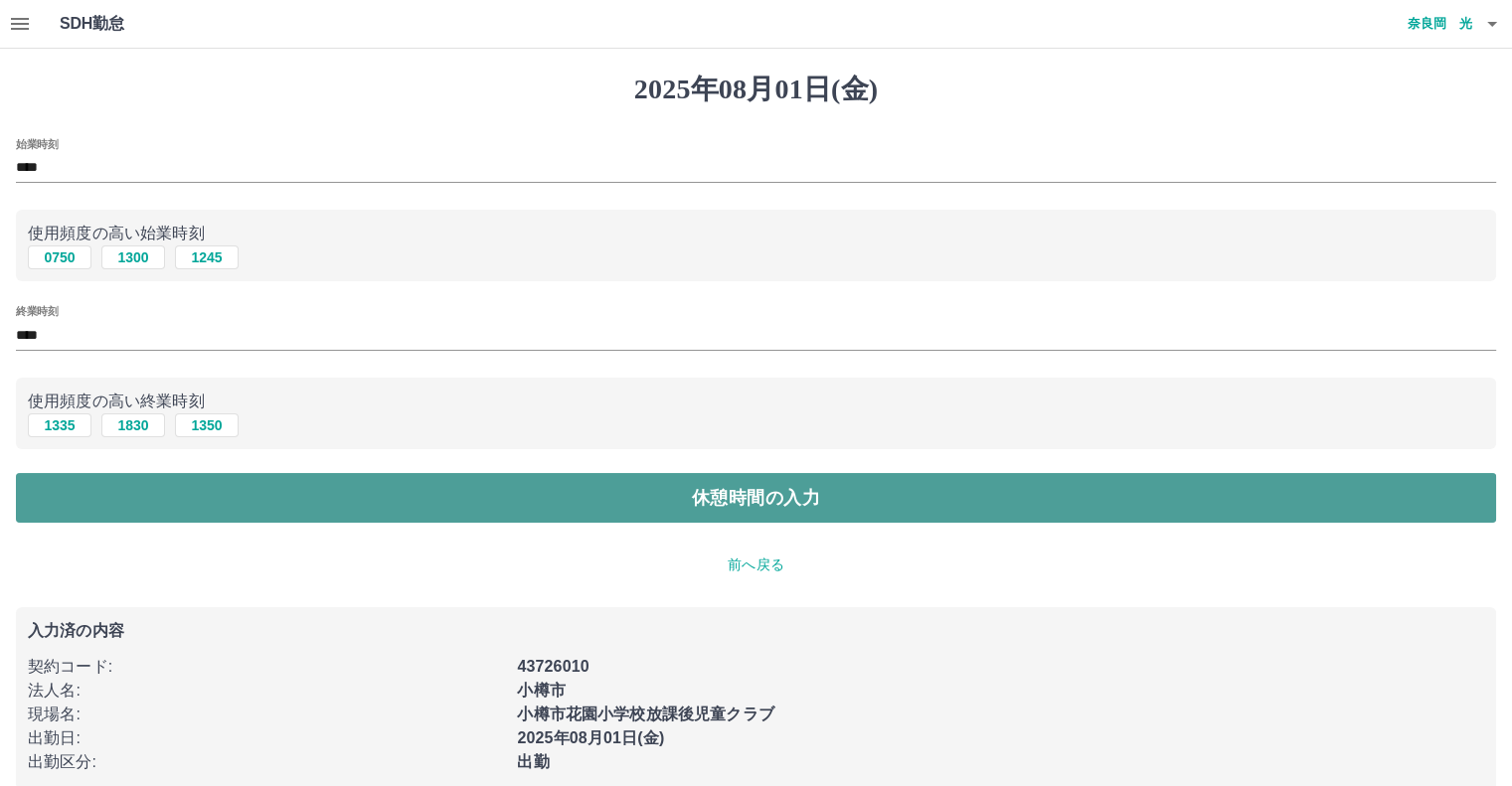 click on "休憩時間の入力" at bounding box center [756, 498] 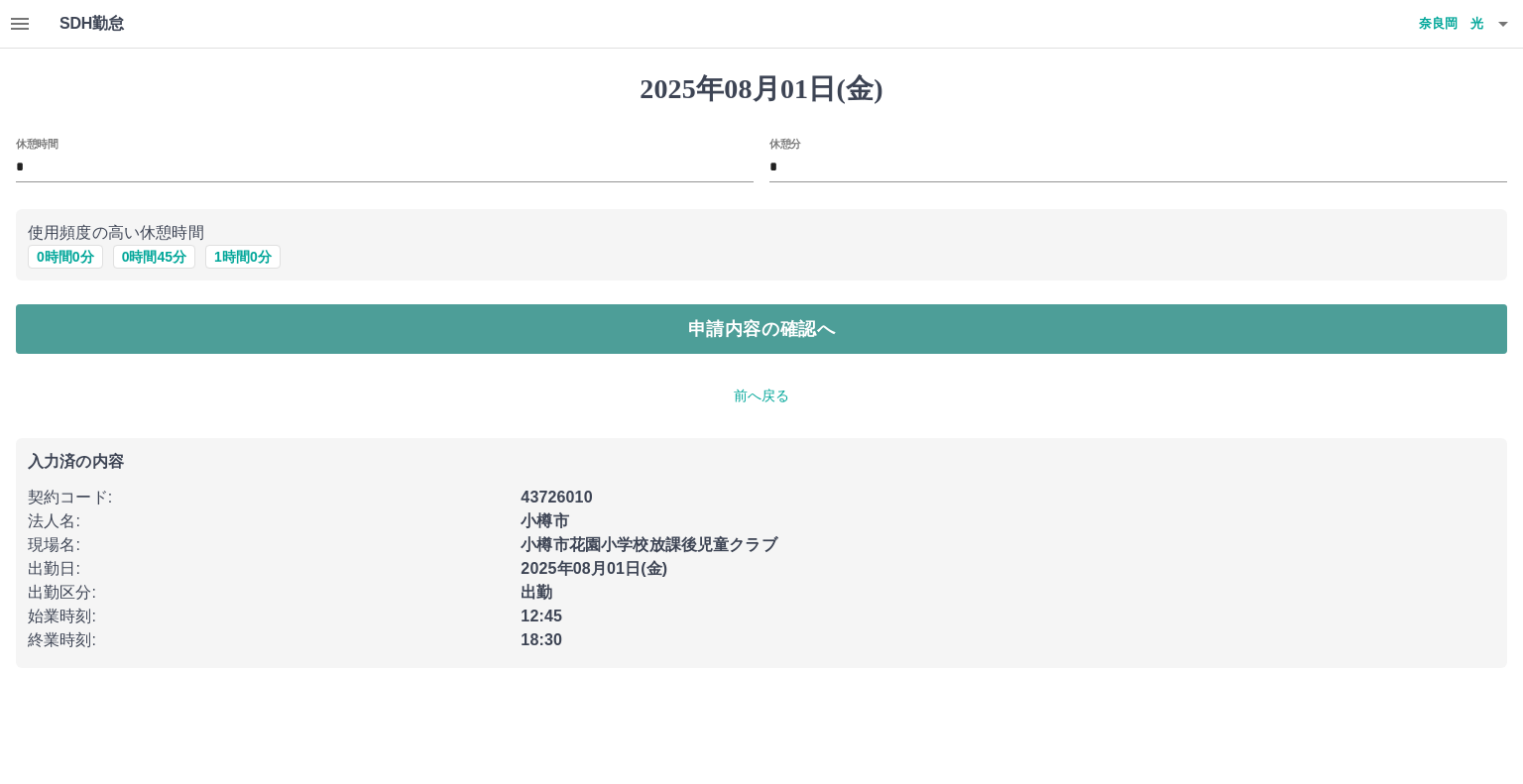 click on "申請内容の確認へ" at bounding box center (762, 329) 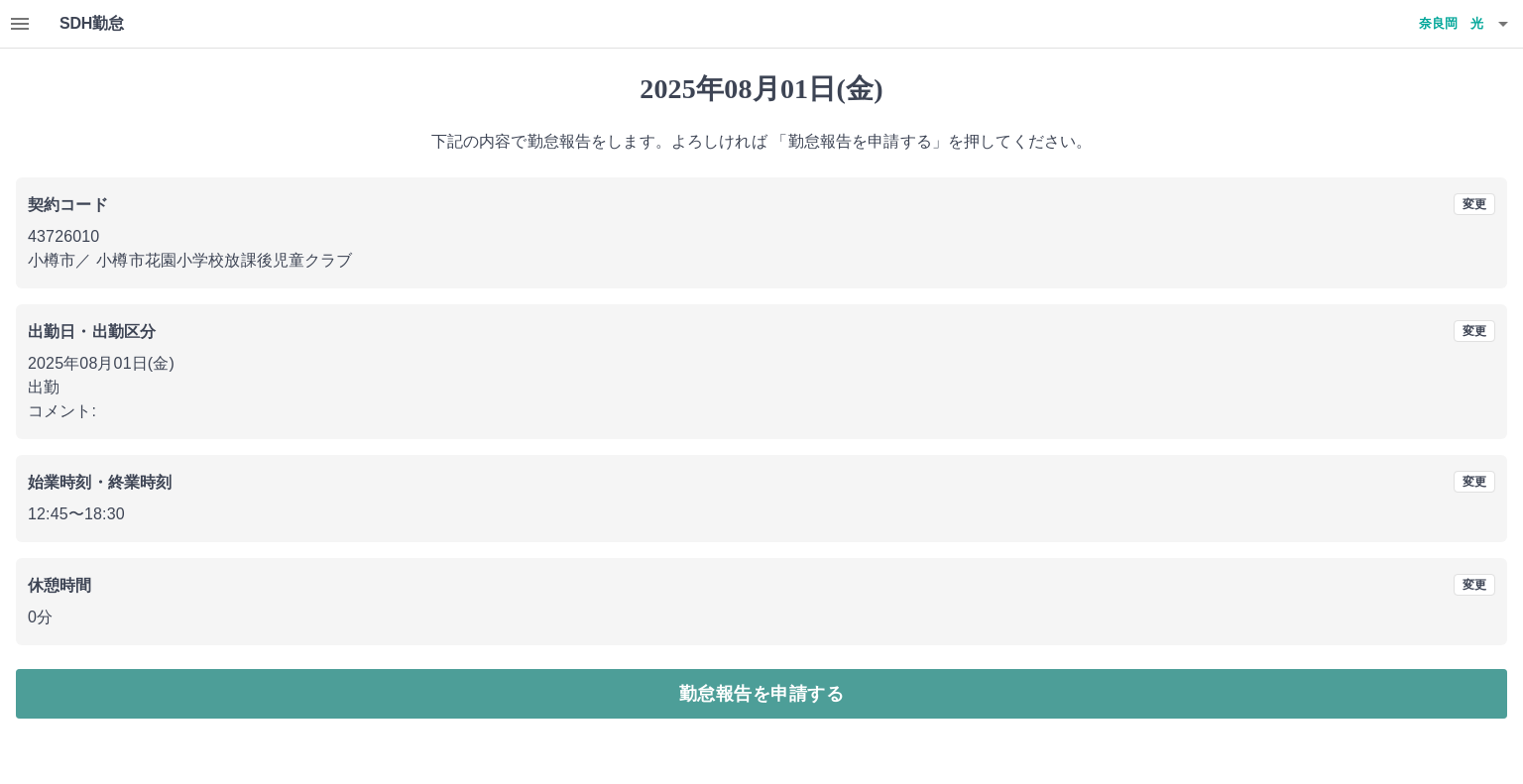 click on "勤怠報告を申請する" at bounding box center [762, 694] 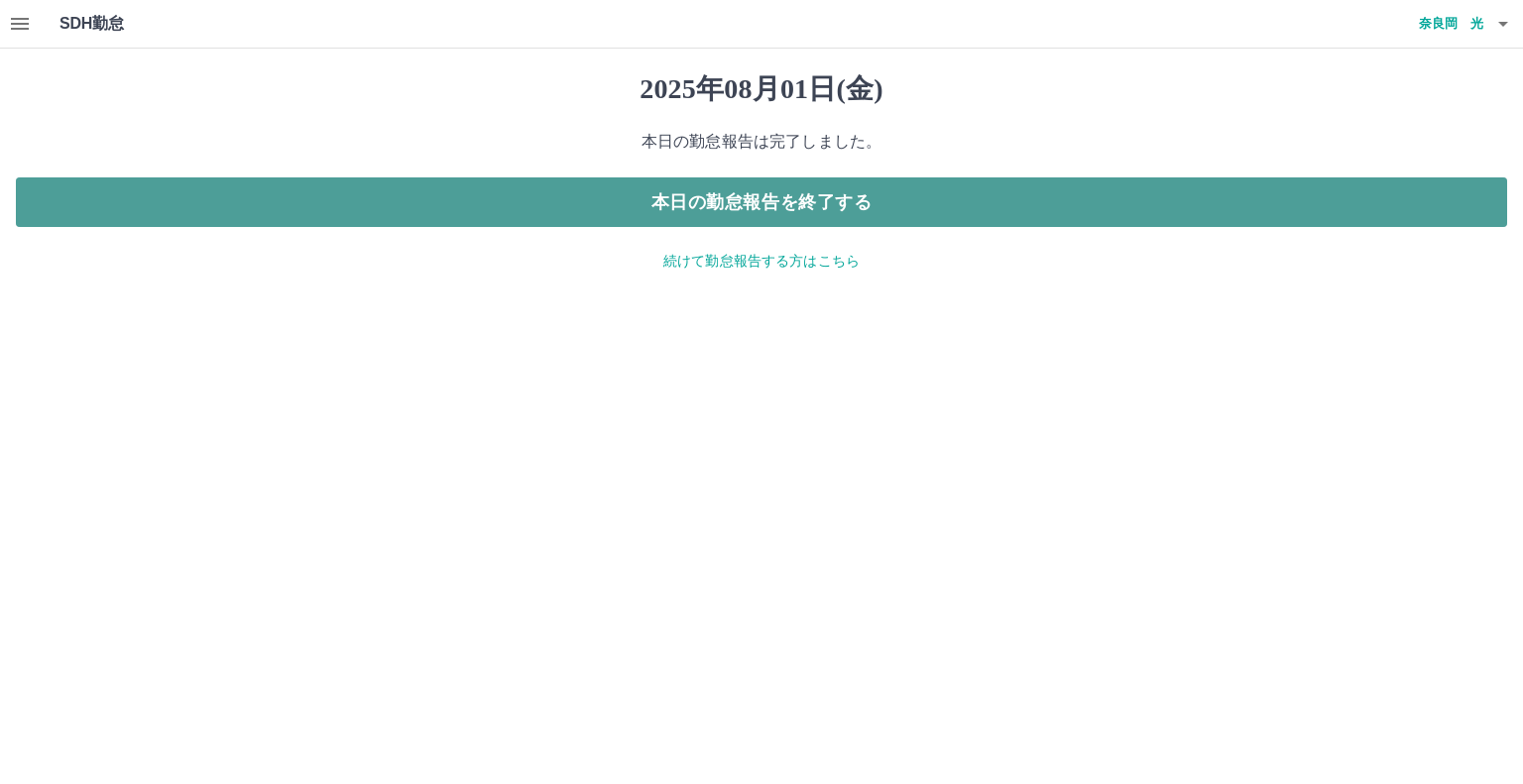 click on "本日の勤怠報告を終了する" at bounding box center (762, 202) 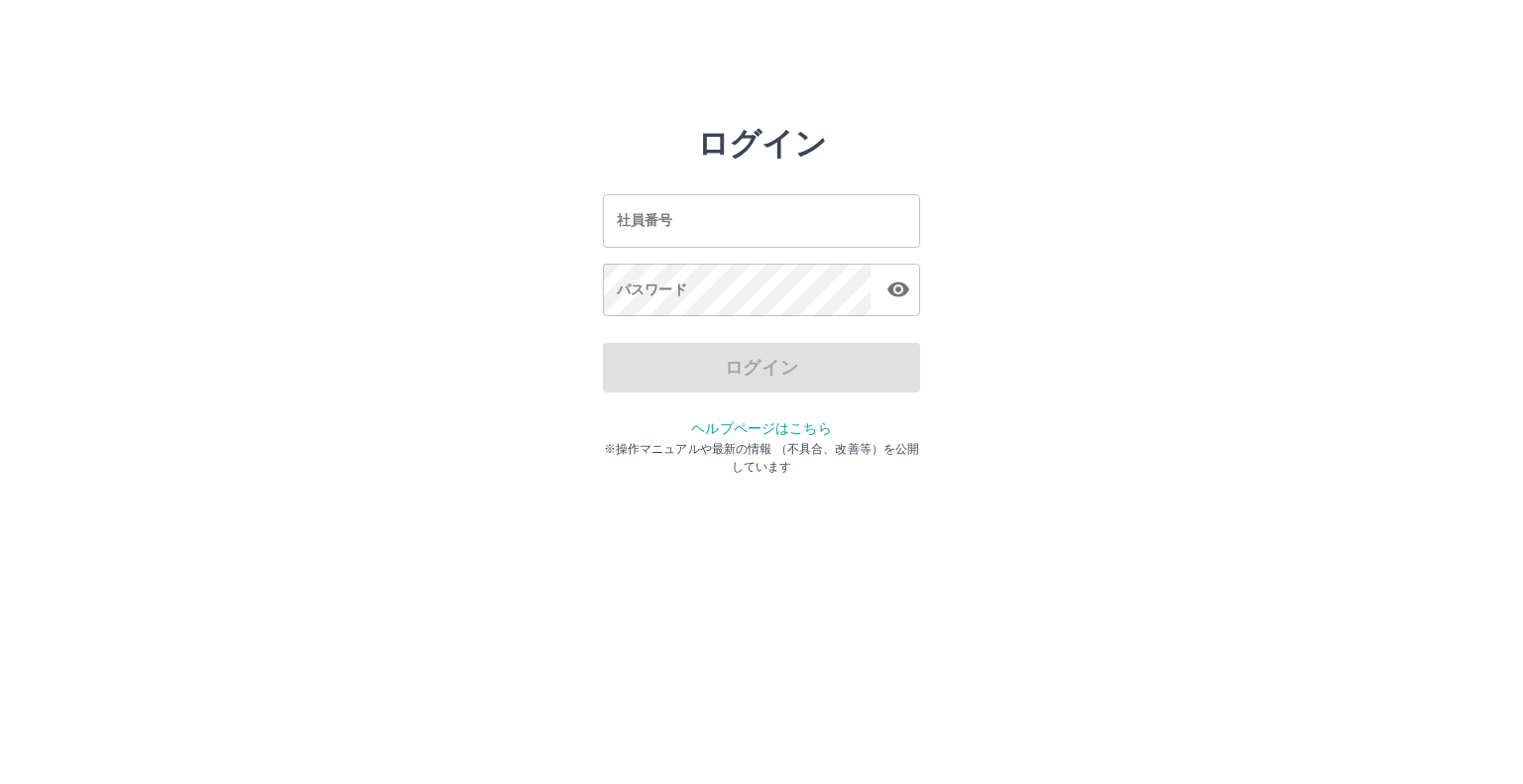 scroll, scrollTop: 0, scrollLeft: 0, axis: both 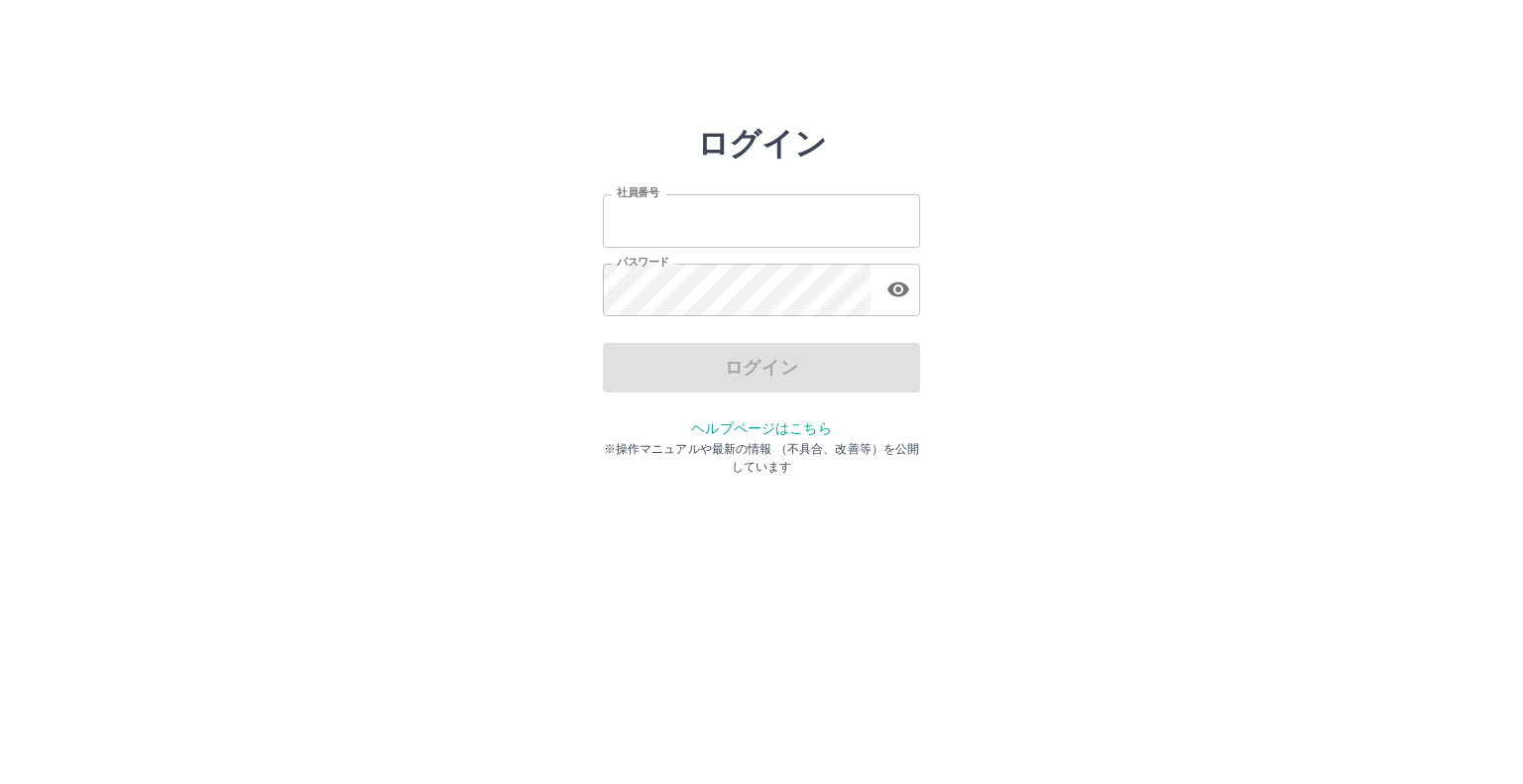 type on "*******" 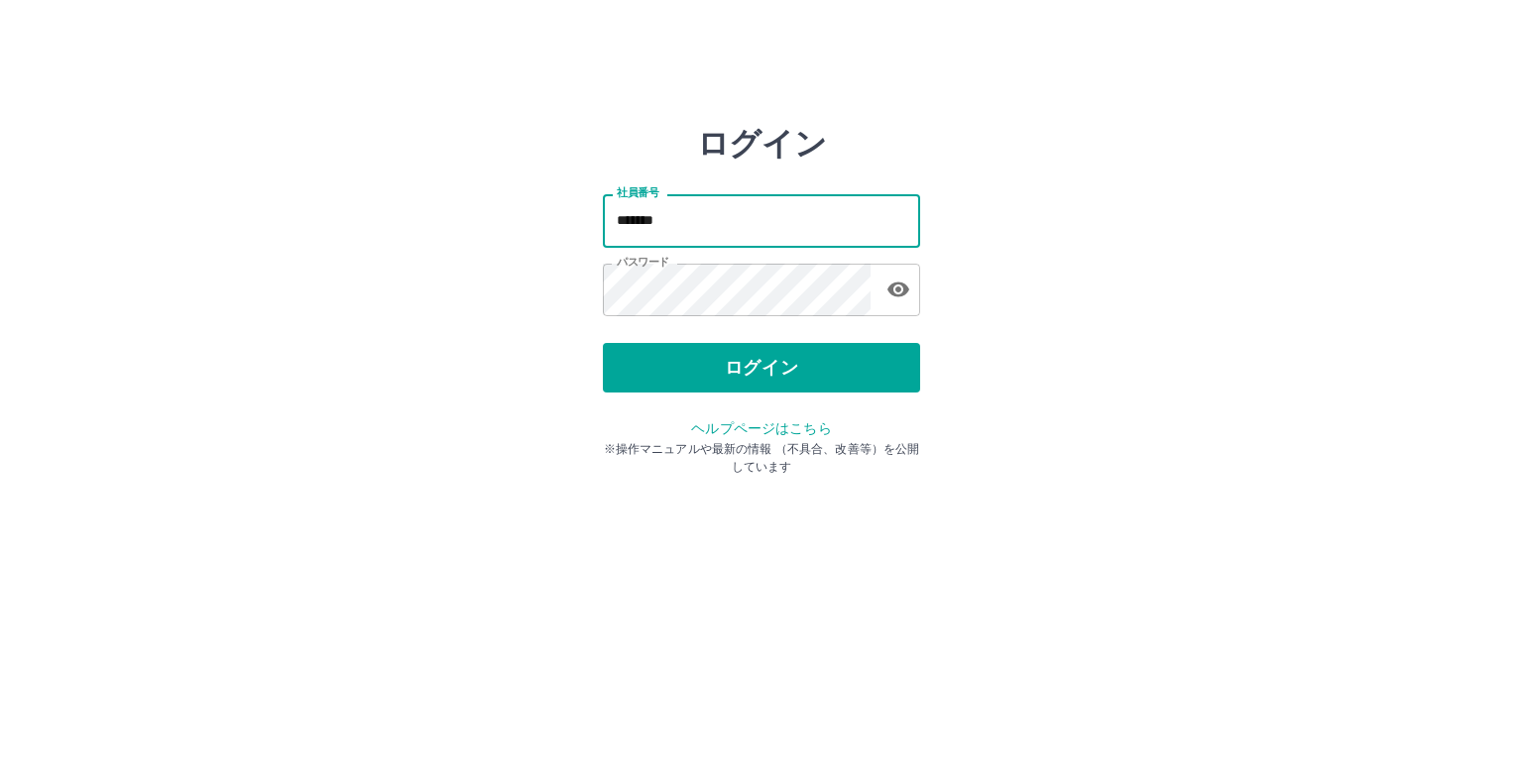 click on "*******" at bounding box center [762, 220] 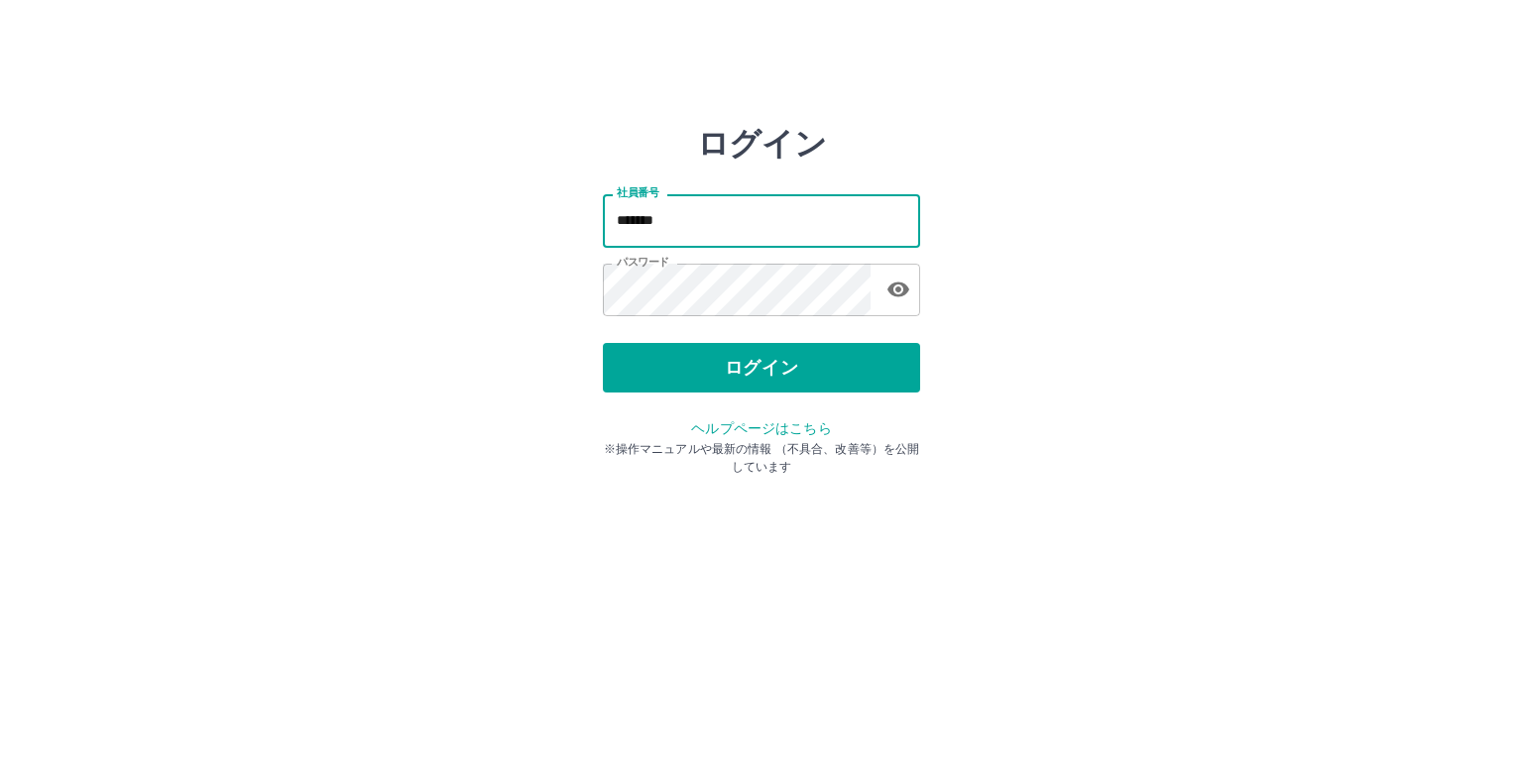 click on "*******" at bounding box center [762, 220] 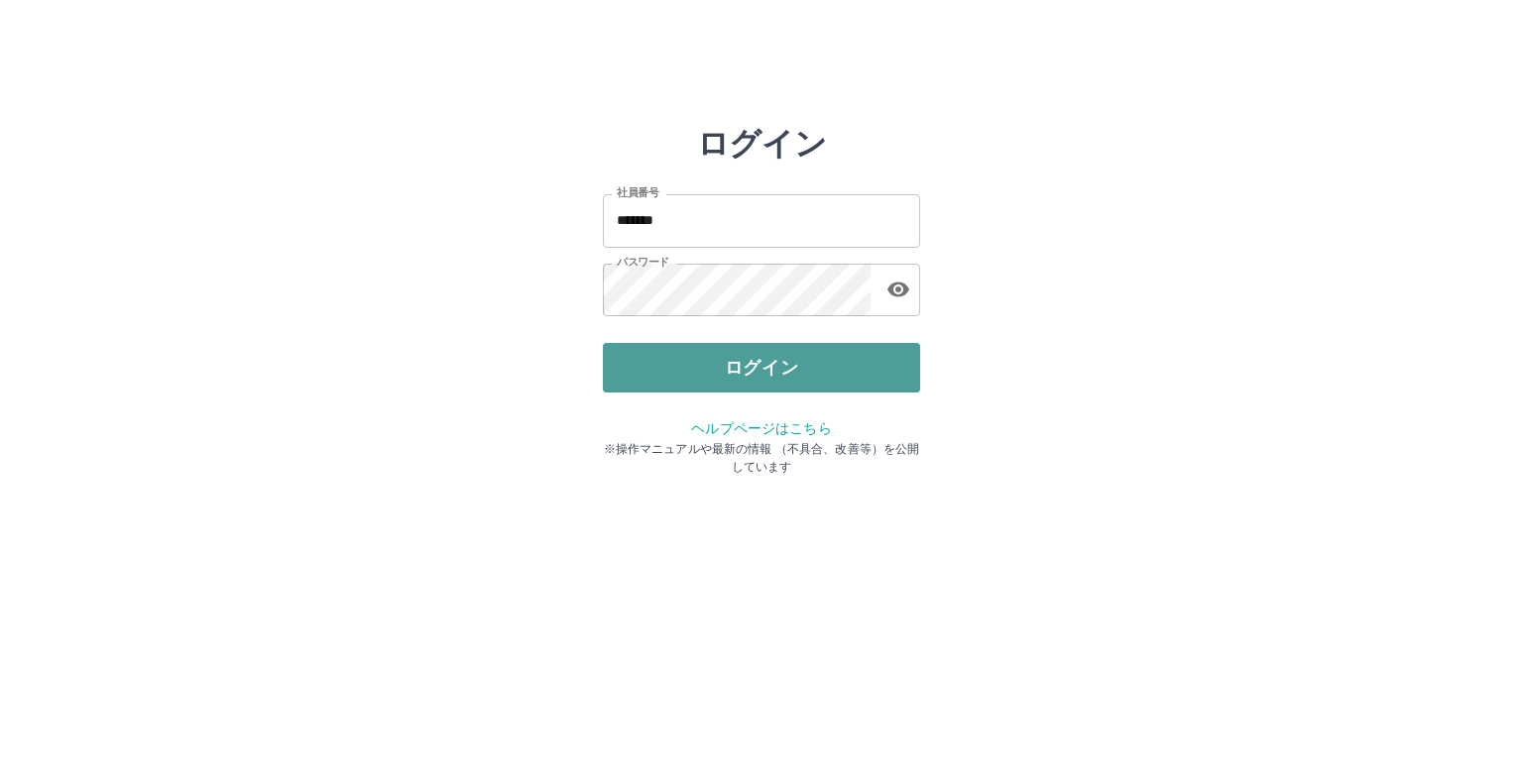 click on "ログイン" at bounding box center [762, 368] 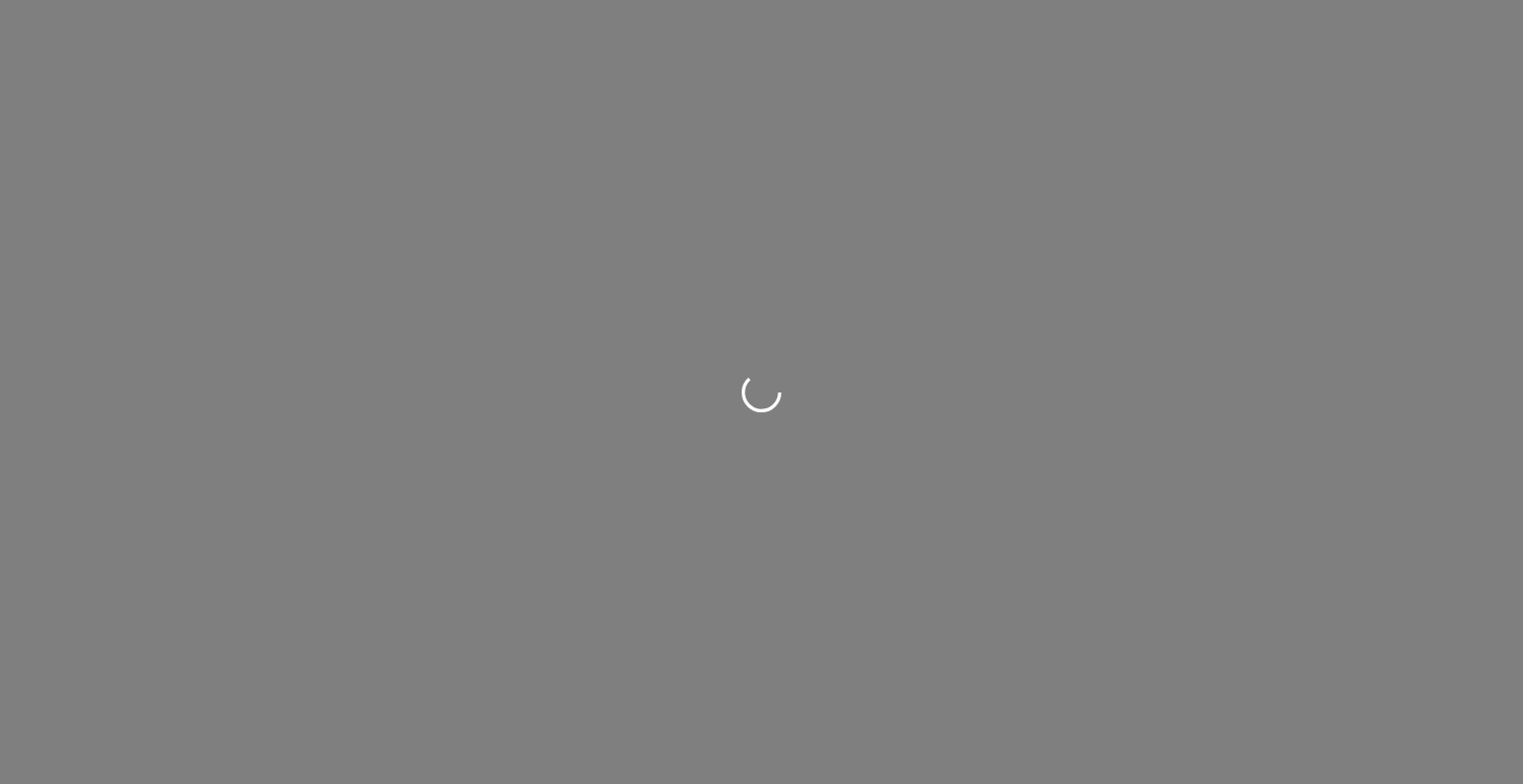 scroll, scrollTop: 0, scrollLeft: 0, axis: both 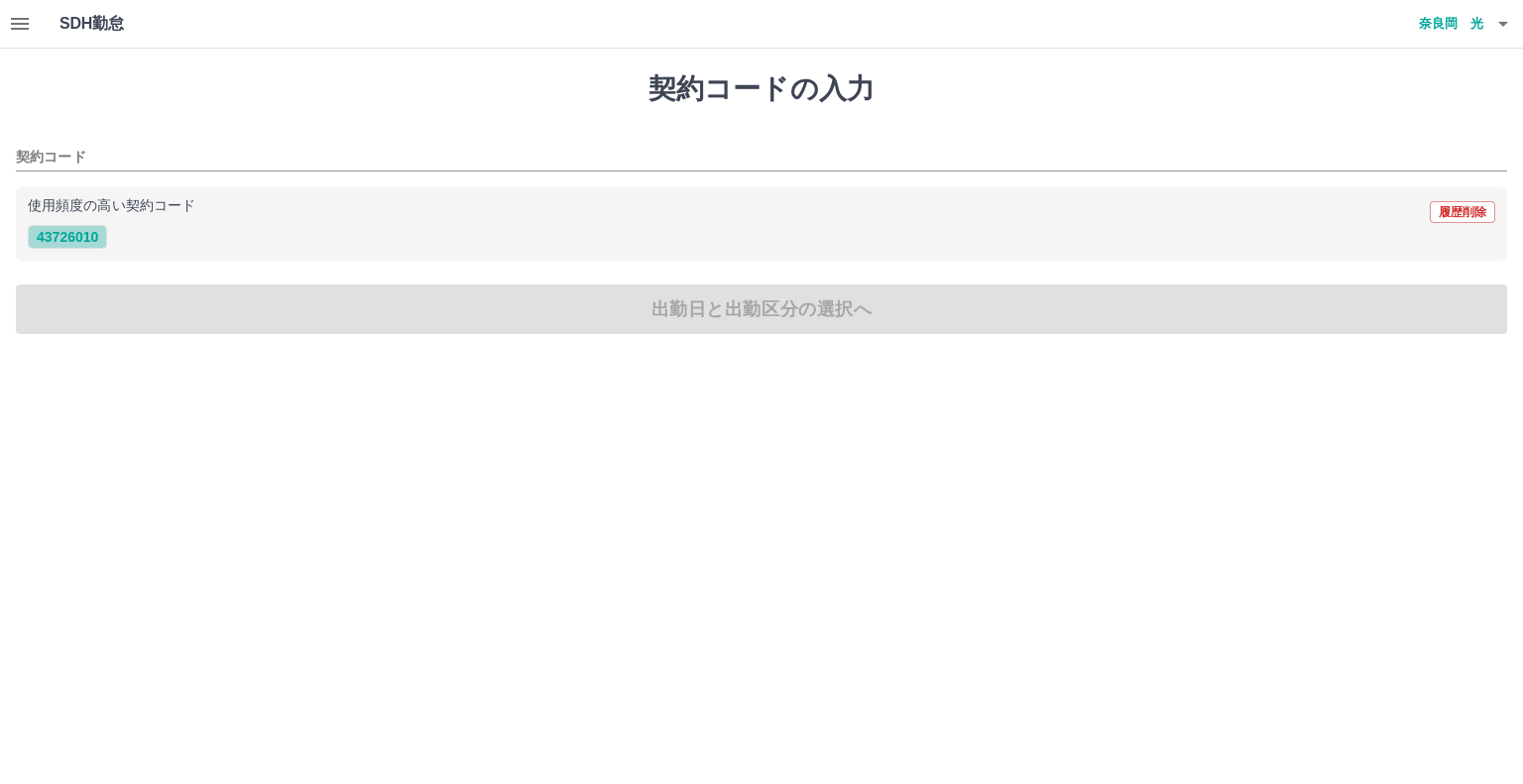 click on "43726010" at bounding box center [67, 237] 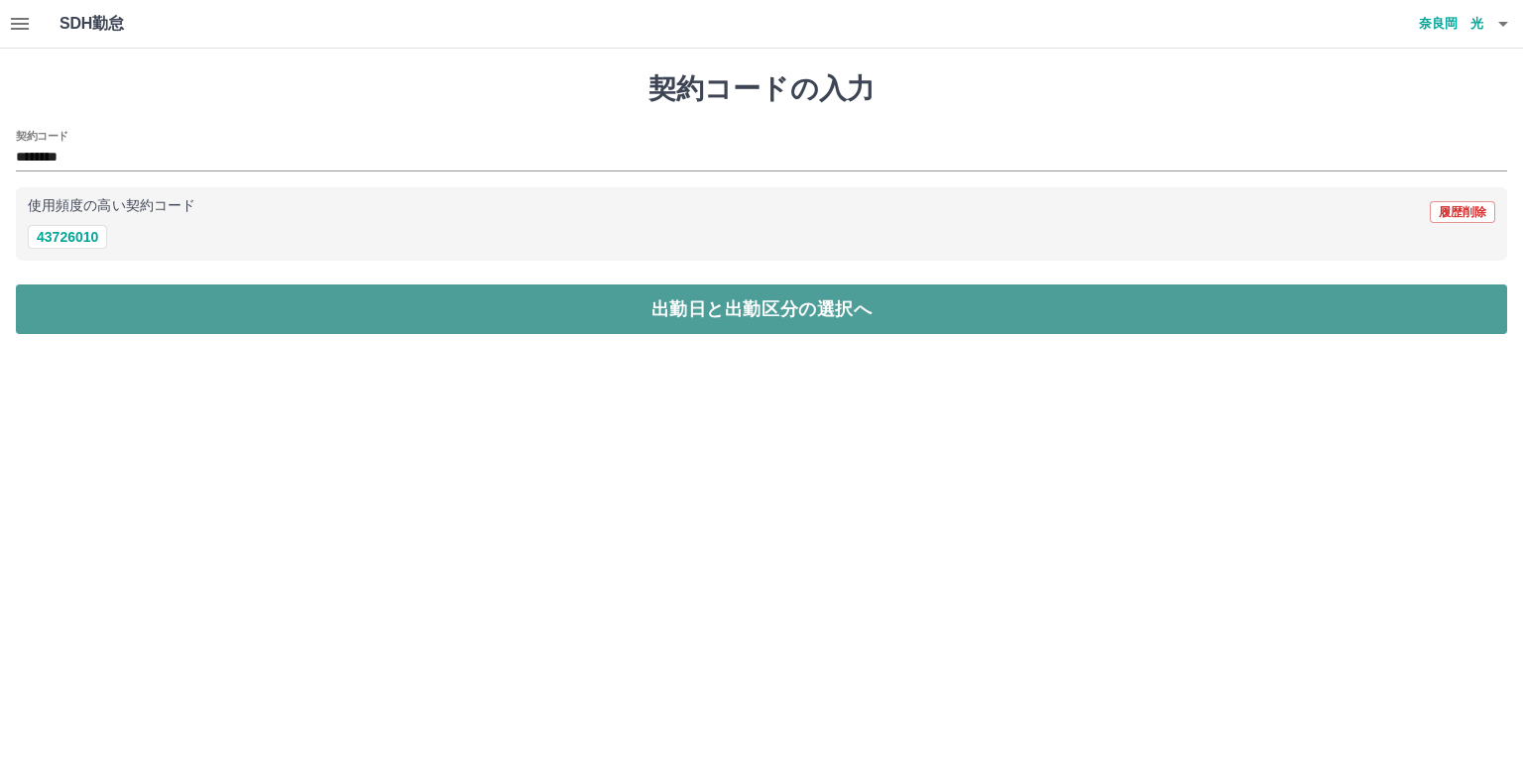 click on "出勤日と出勤区分の選択へ" at bounding box center (762, 309) 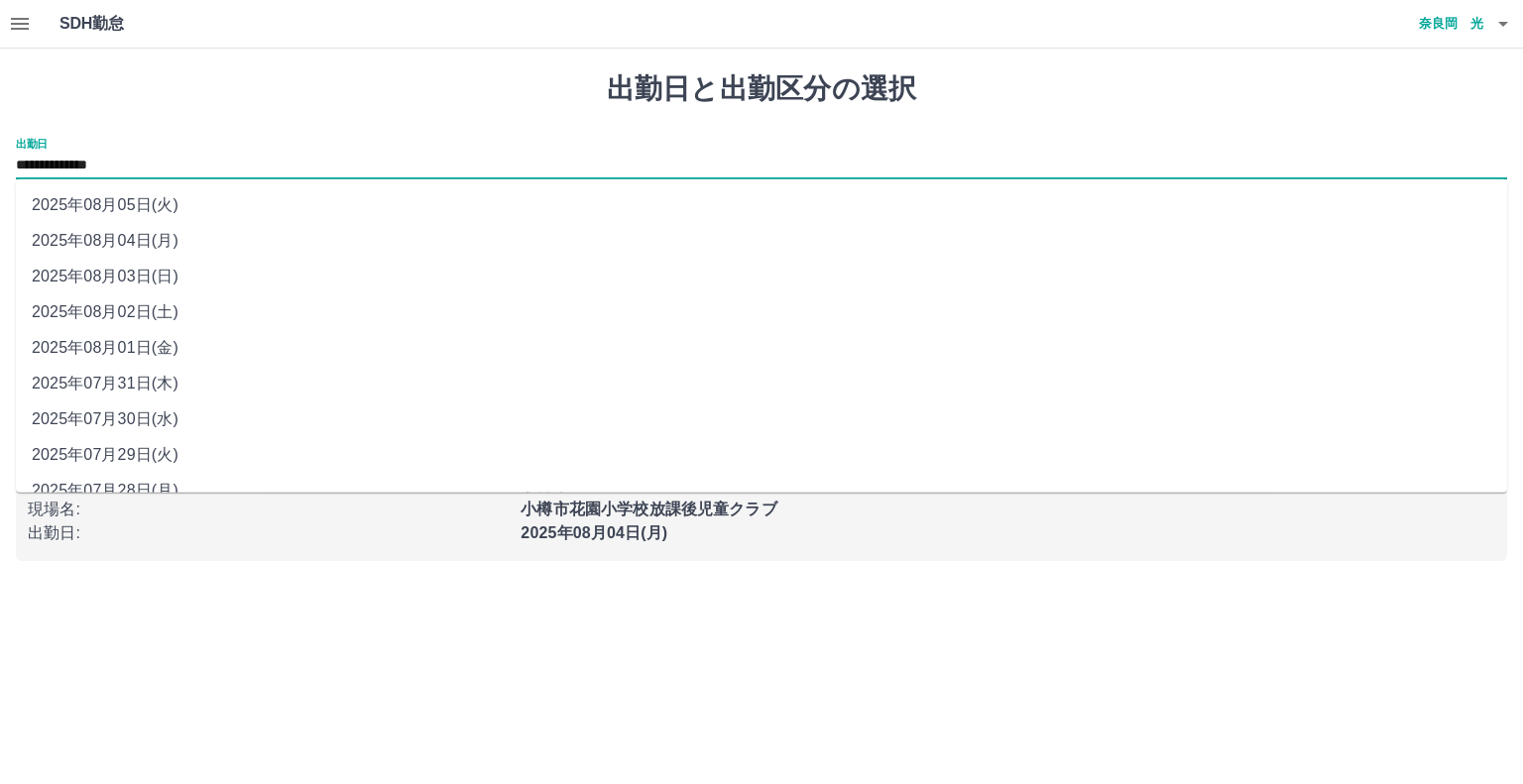 click on "**********" at bounding box center [762, 166] 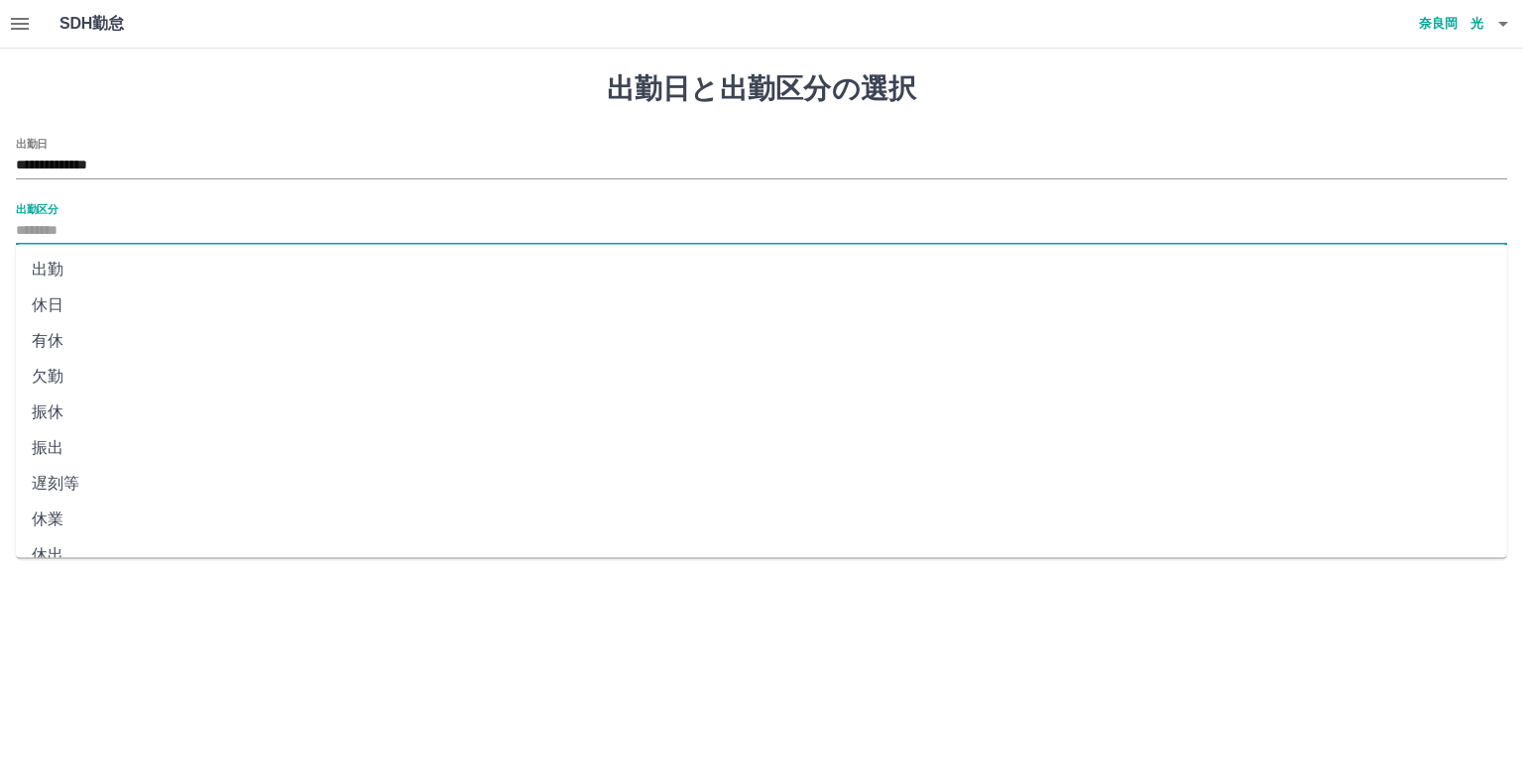 click on "出勤区分" at bounding box center (762, 231) 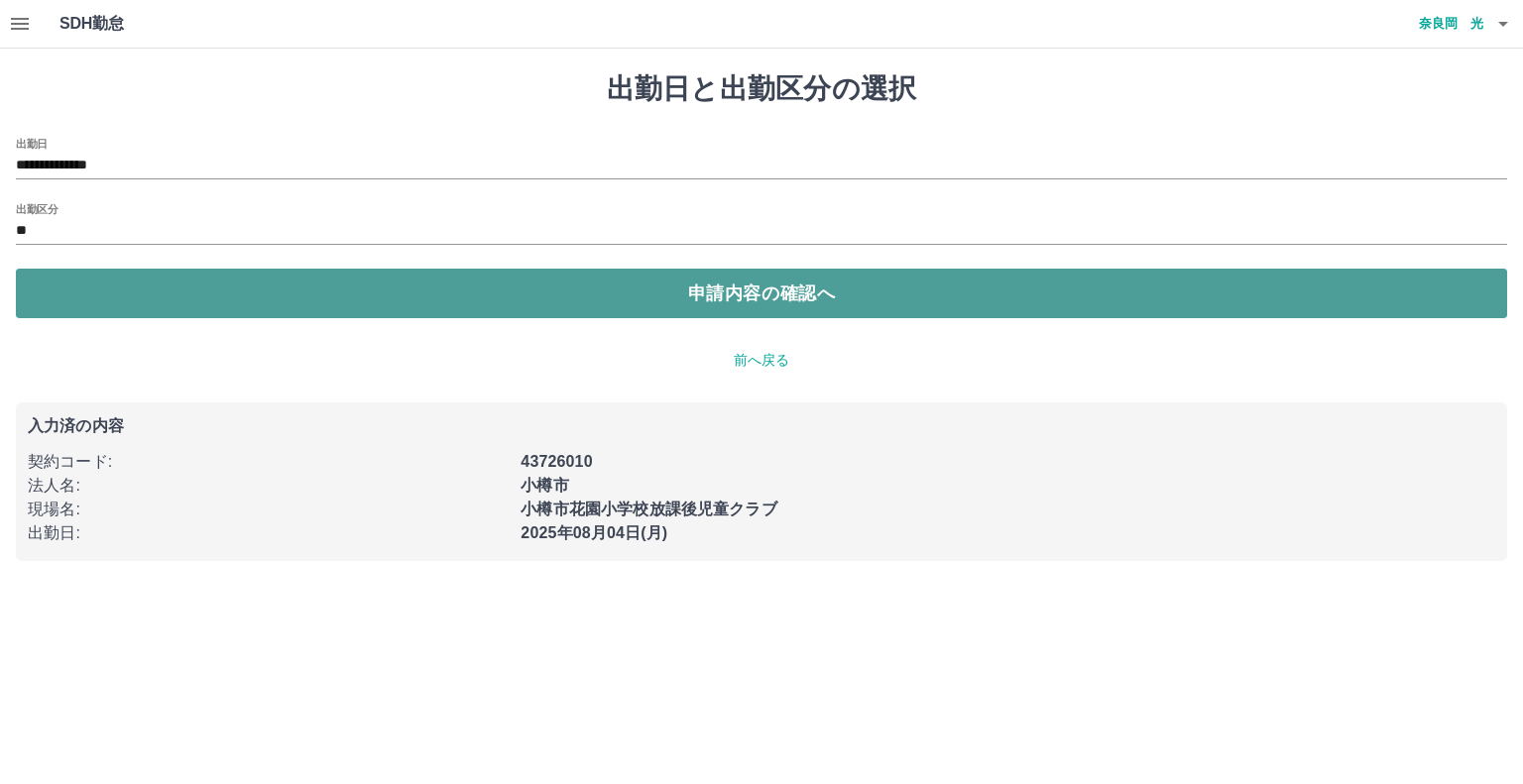 click on "申請内容の確認へ" at bounding box center (762, 293) 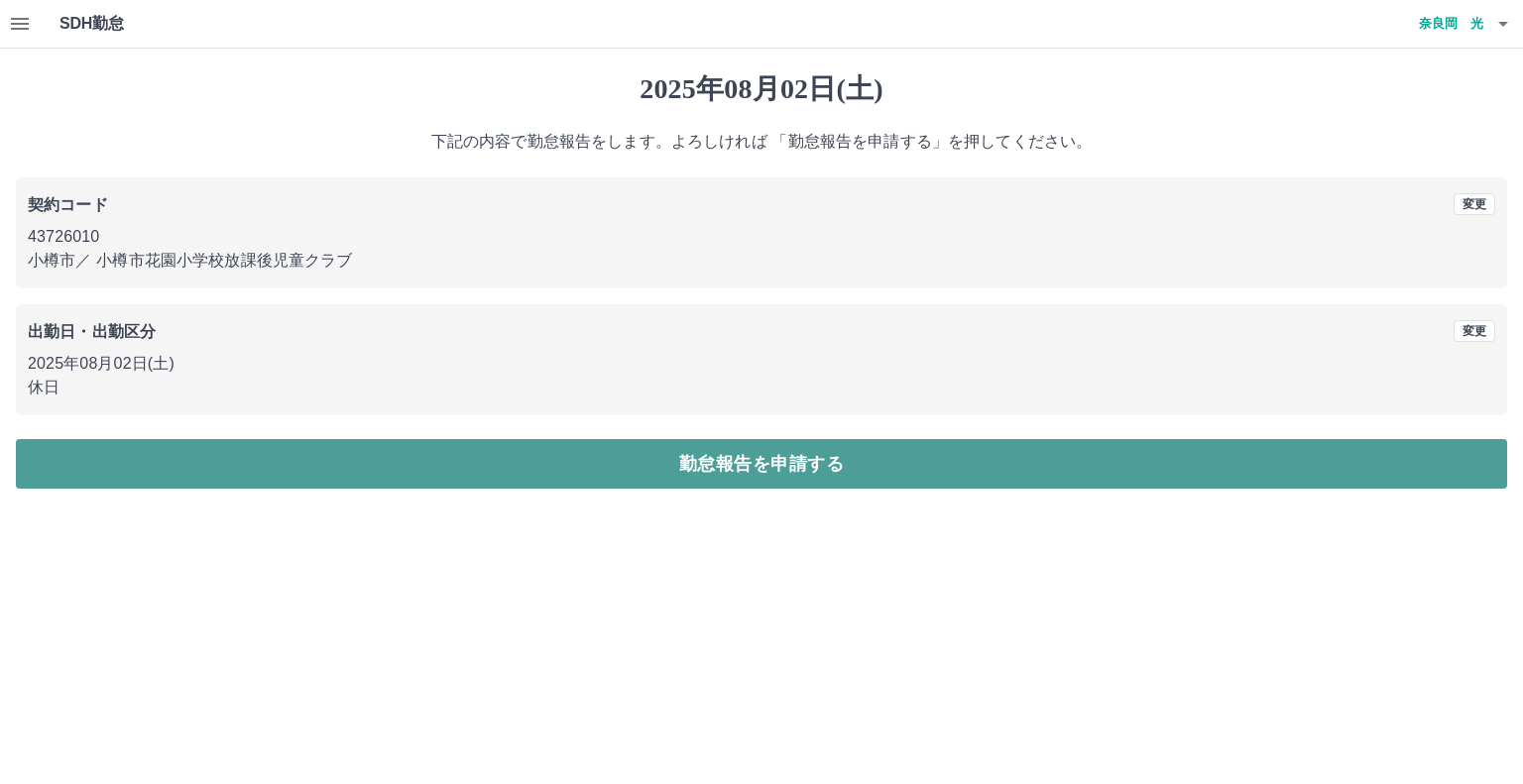 click on "勤怠報告を申請する" at bounding box center (762, 464) 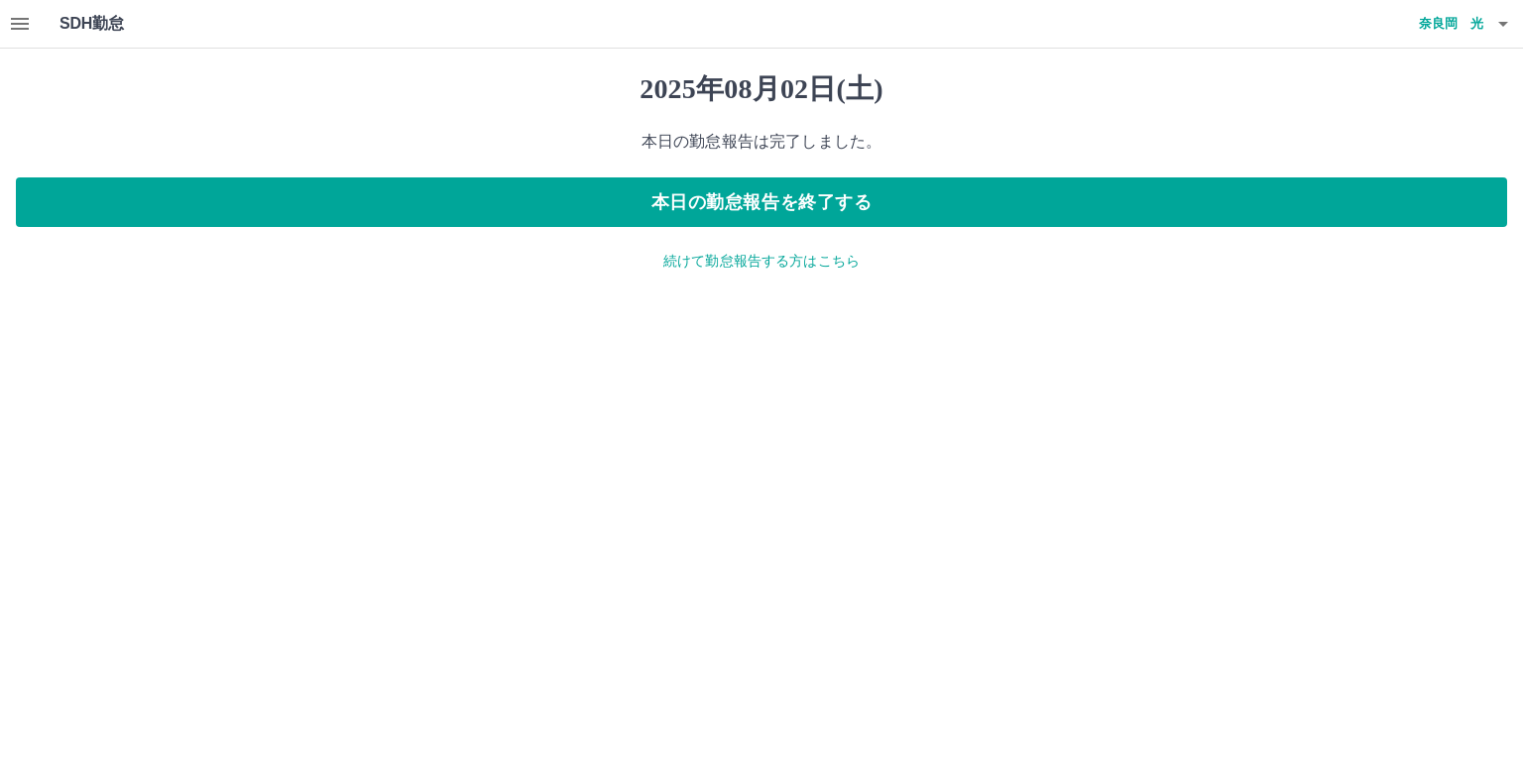 click on "続けて勤怠報告する方はこちら" at bounding box center (762, 261) 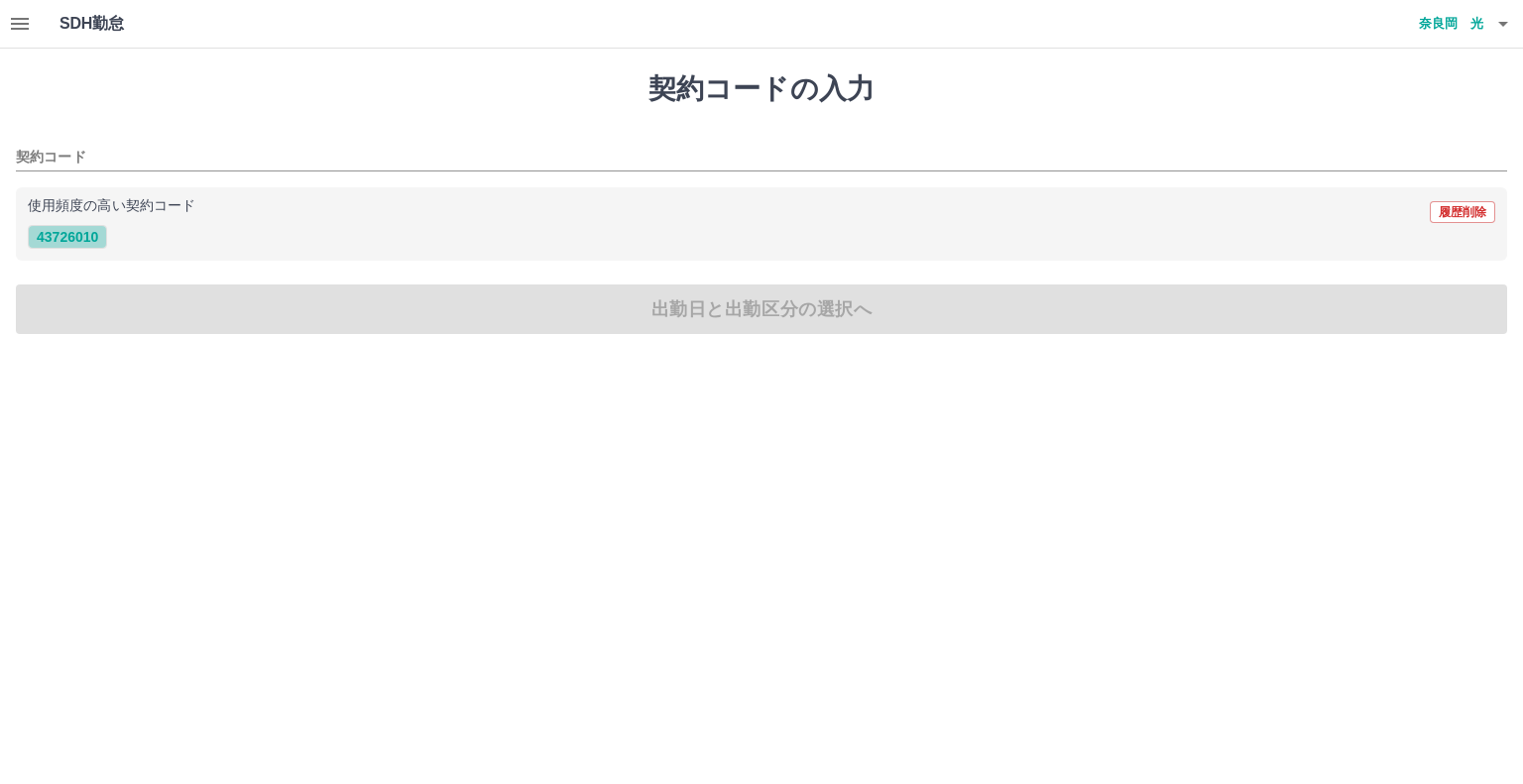 click on "43726010" at bounding box center (67, 237) 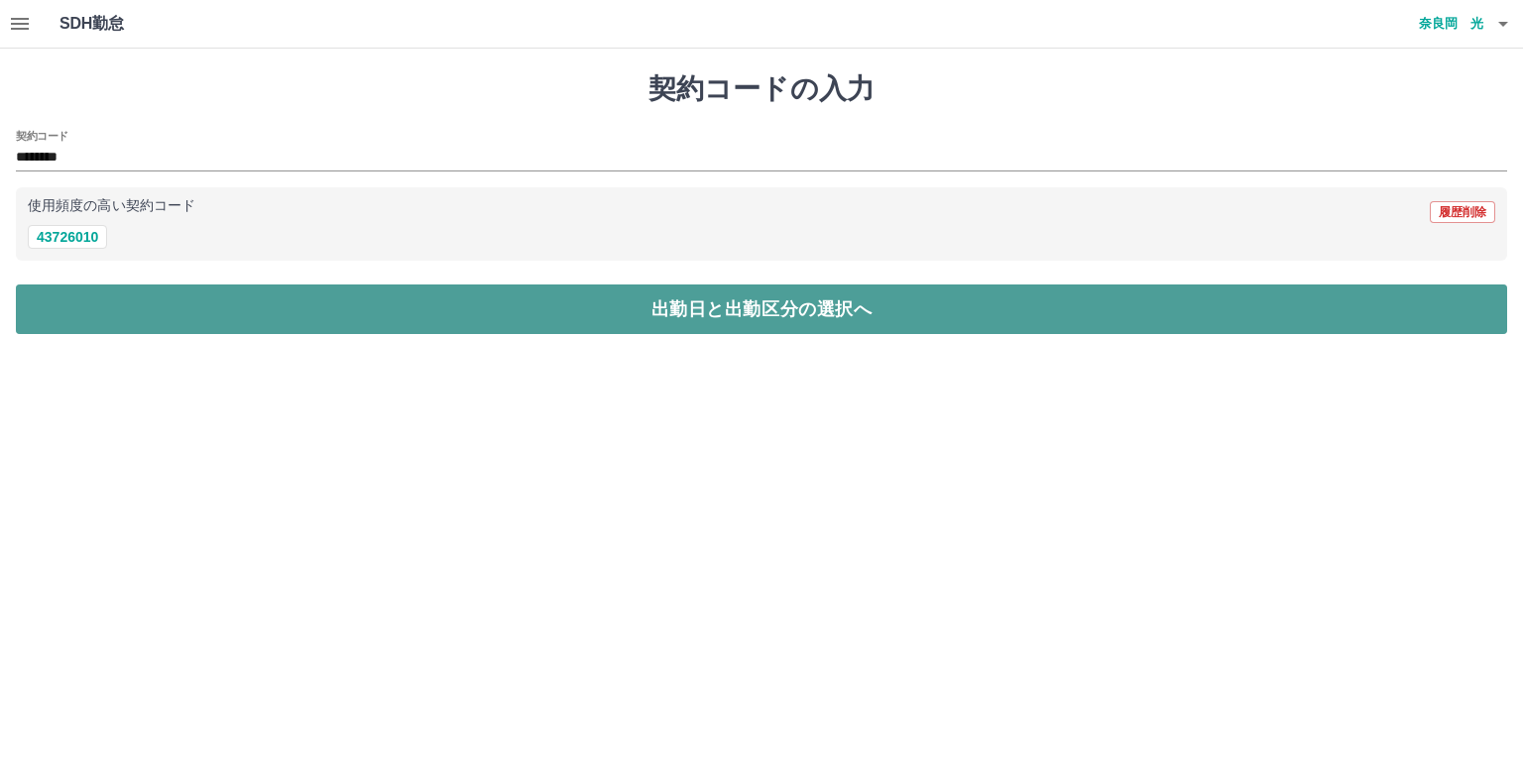 click on "出勤日と出勤区分の選択へ" at bounding box center (762, 309) 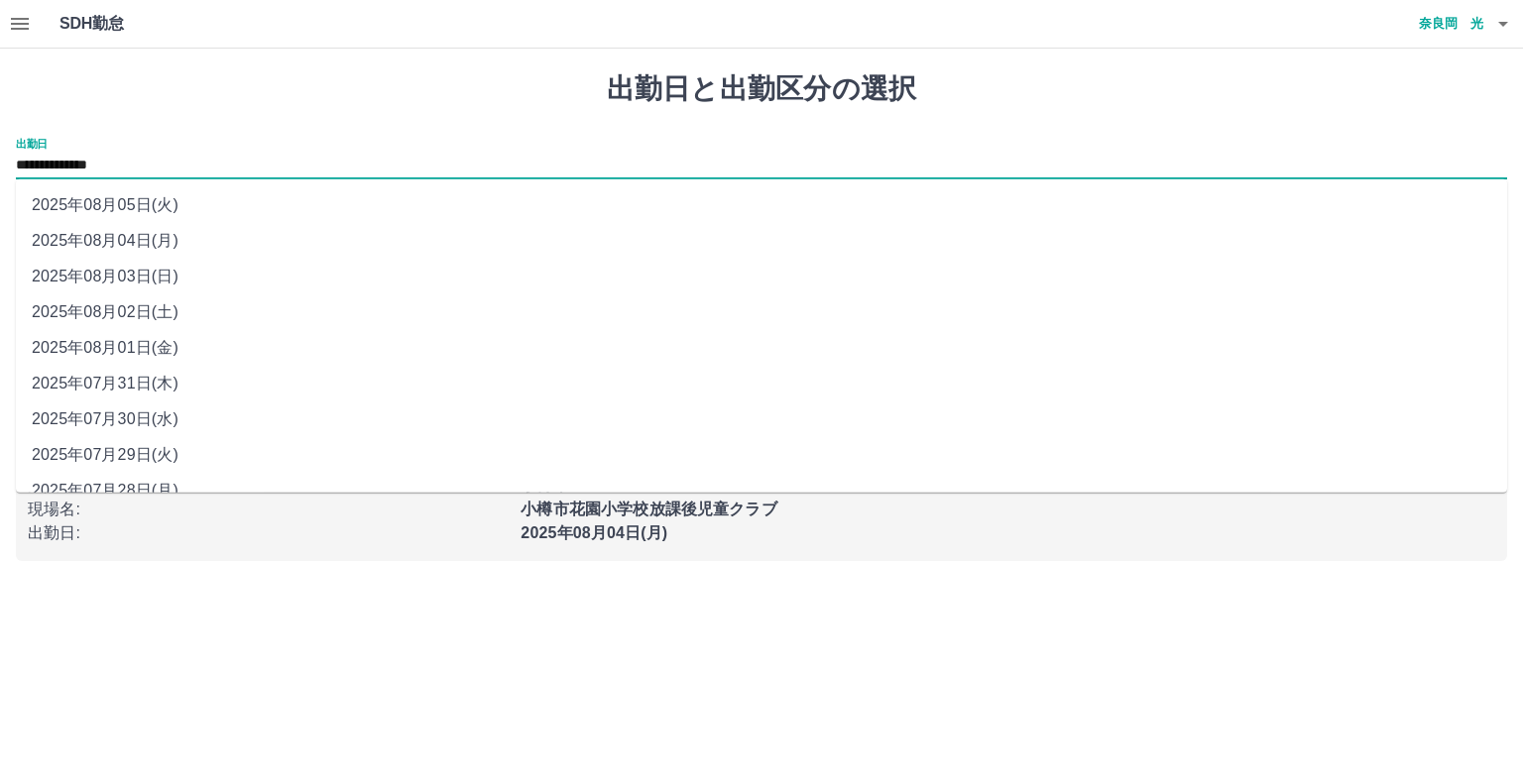 click on "**********" at bounding box center [762, 166] 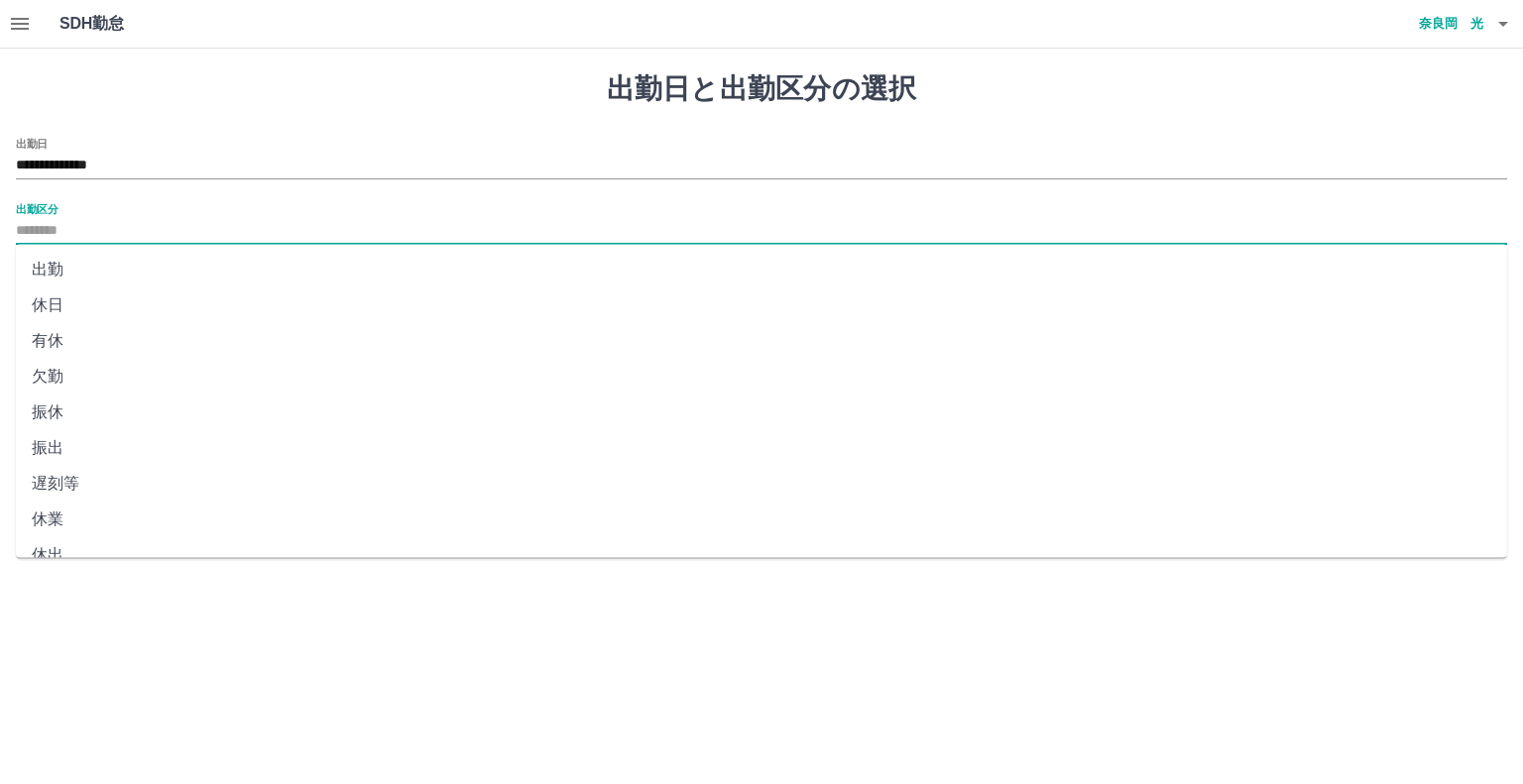 click on "出勤区分" at bounding box center (762, 231) 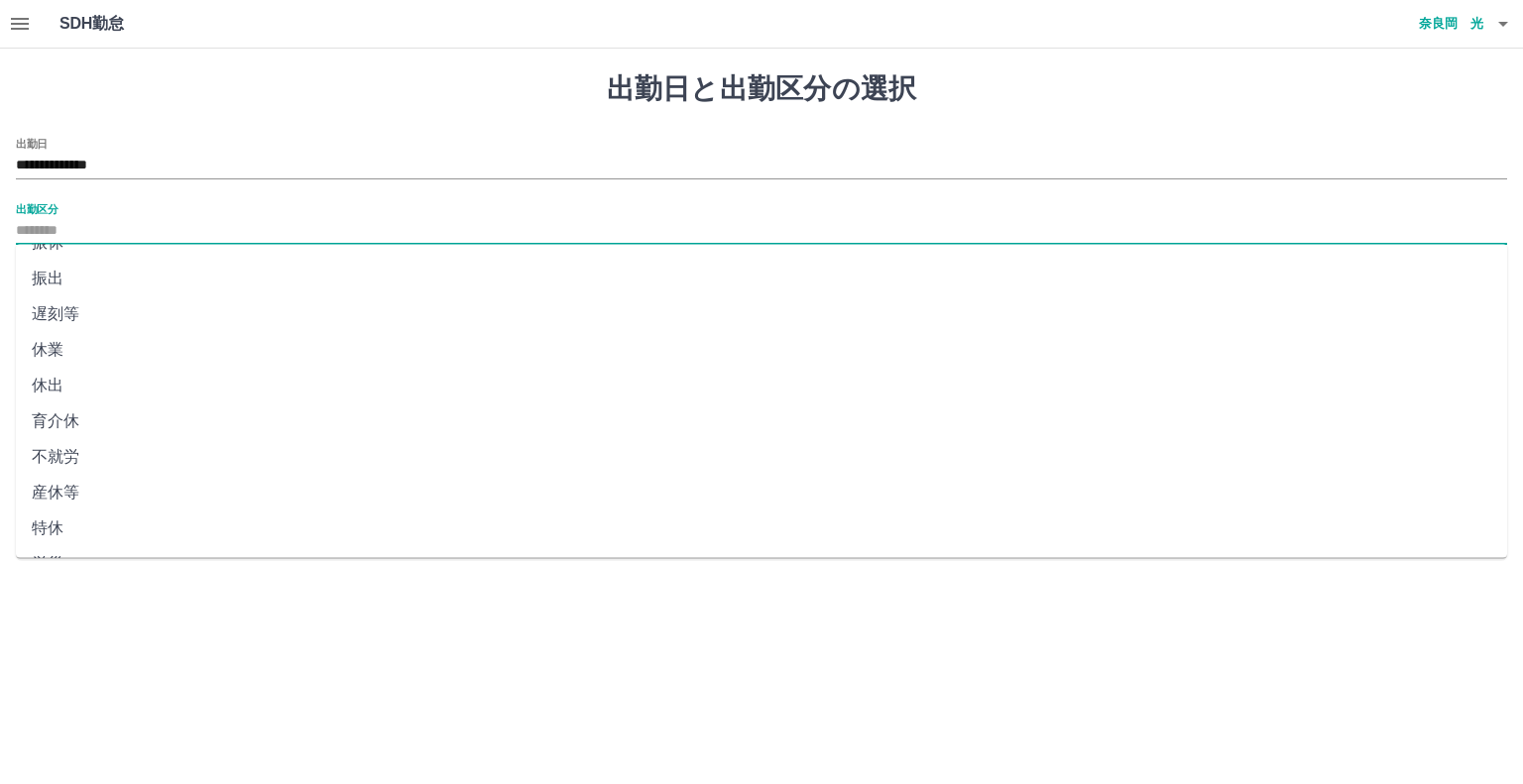 scroll, scrollTop: 198, scrollLeft: 0, axis: vertical 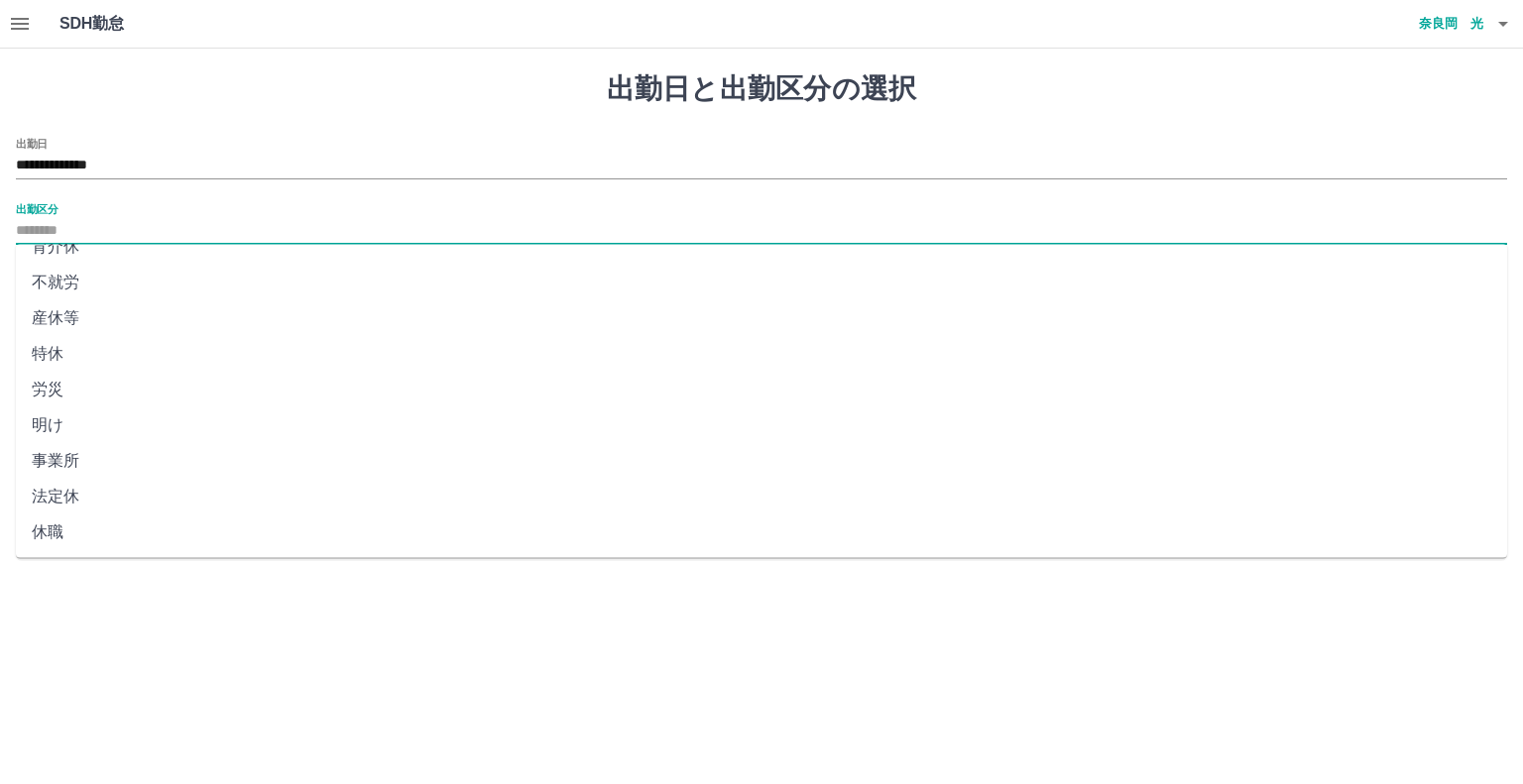 click on "法定休" at bounding box center (762, 497) 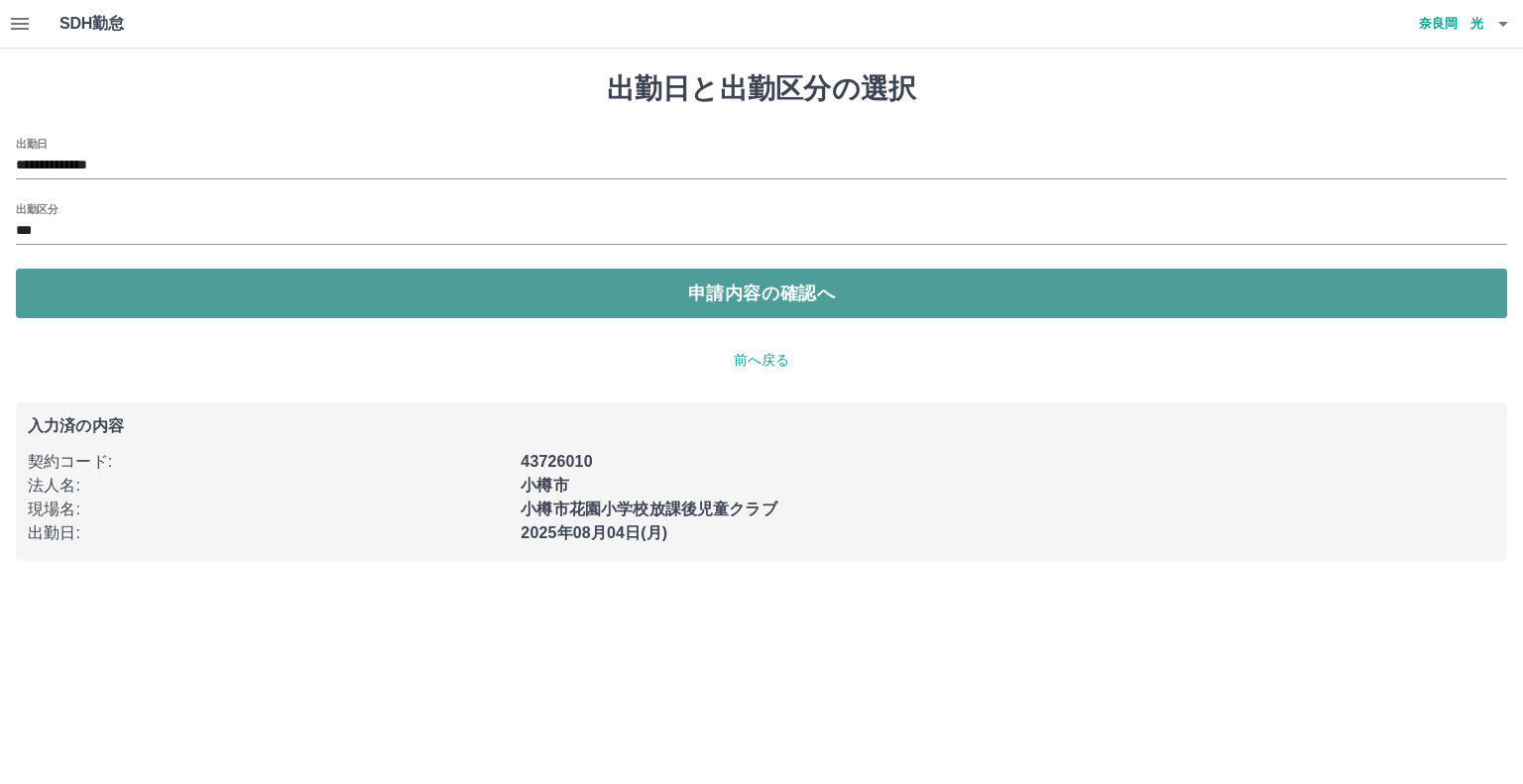 click on "申請内容の確認へ" at bounding box center (762, 293) 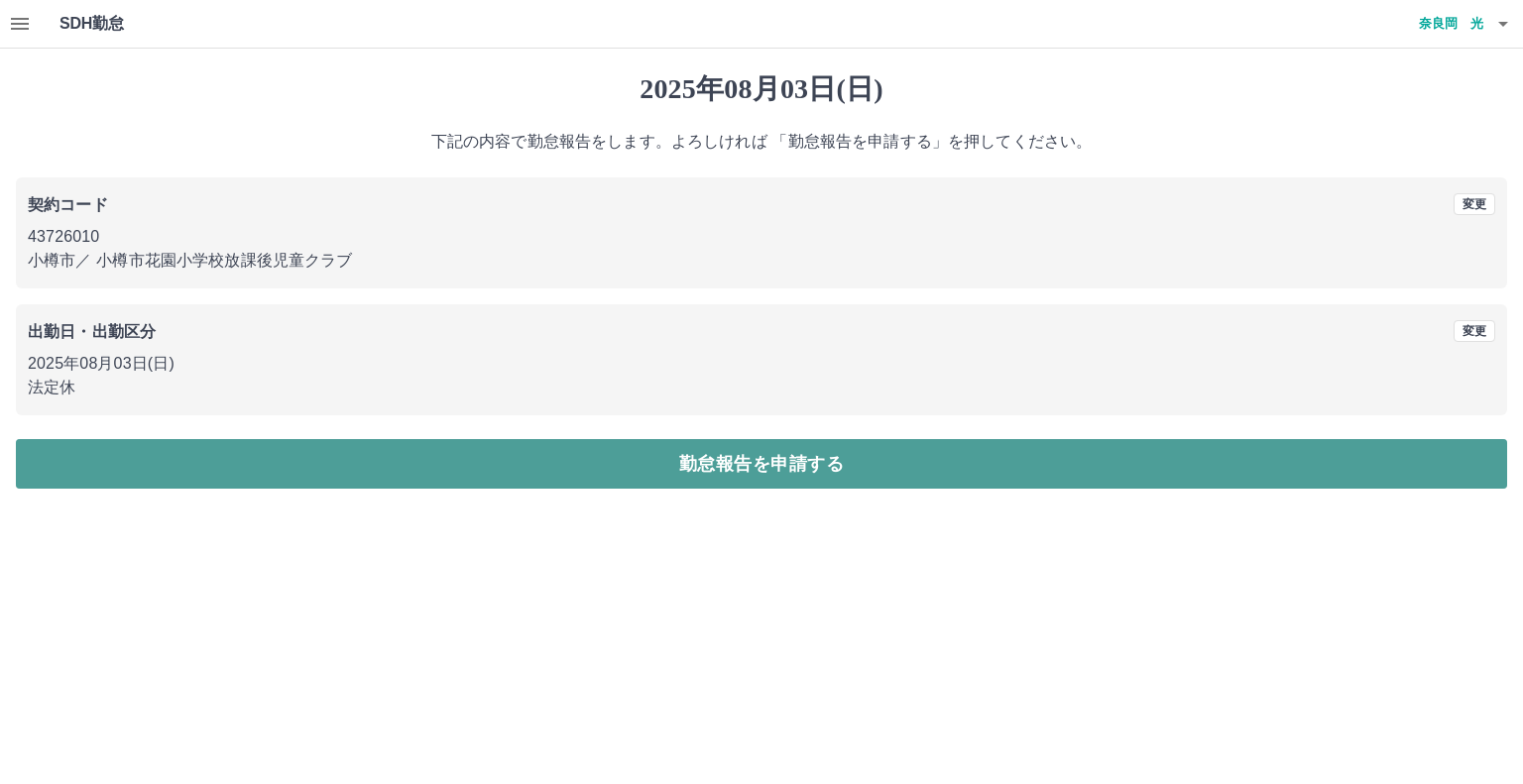 click on "勤怠報告を申請する" at bounding box center (762, 464) 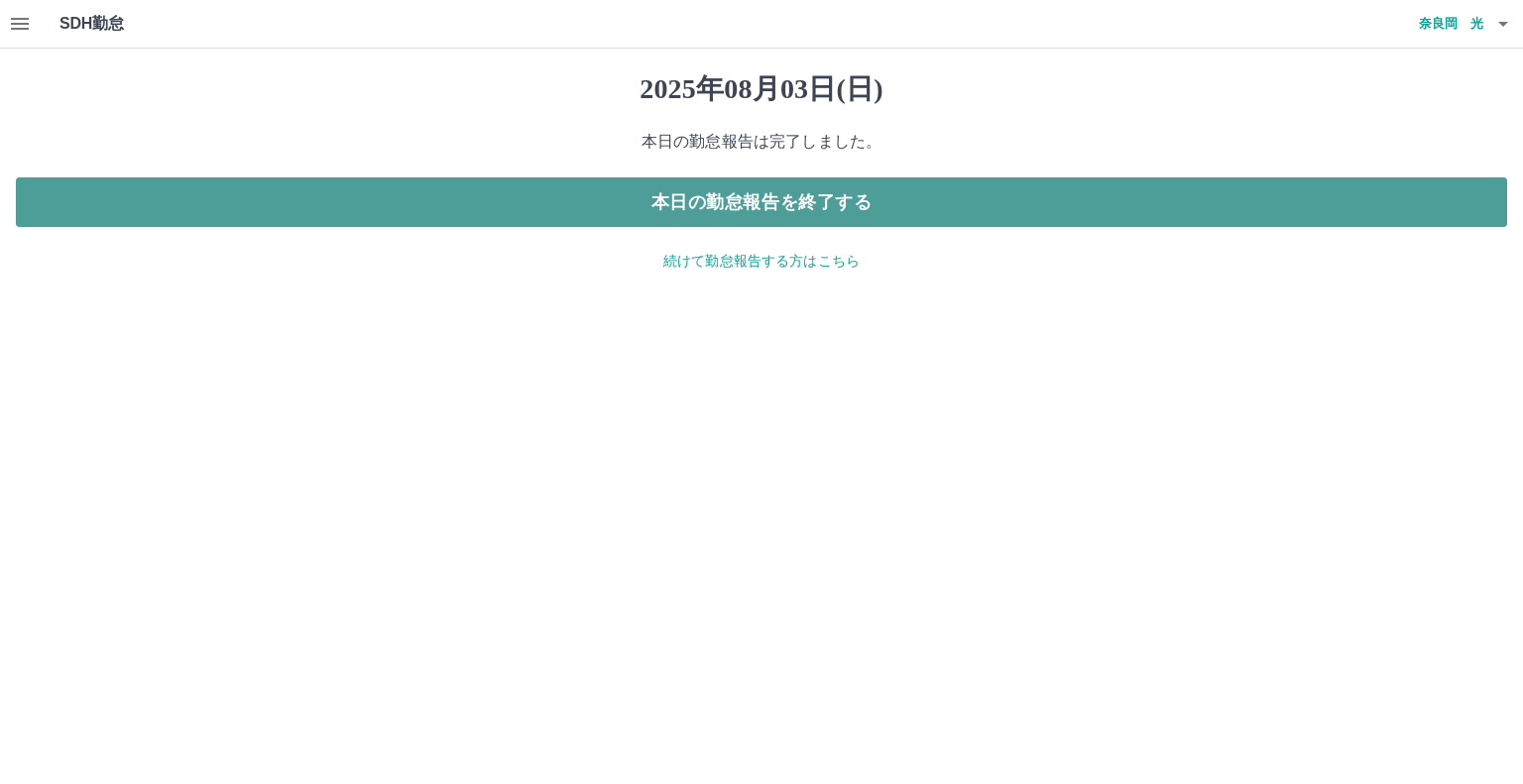 click on "本日の勤怠報告を終了する" at bounding box center (762, 202) 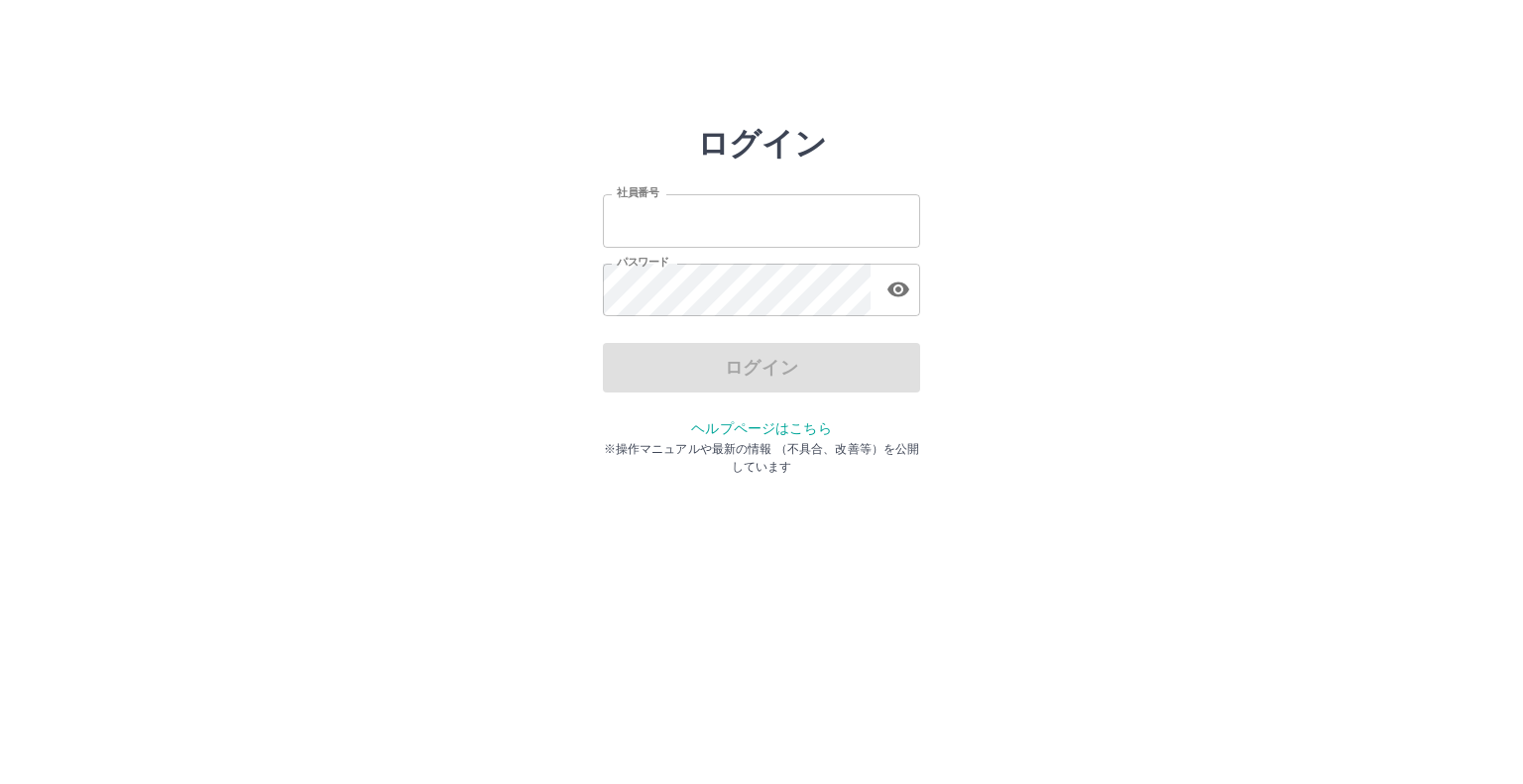 scroll, scrollTop: 0, scrollLeft: 0, axis: both 